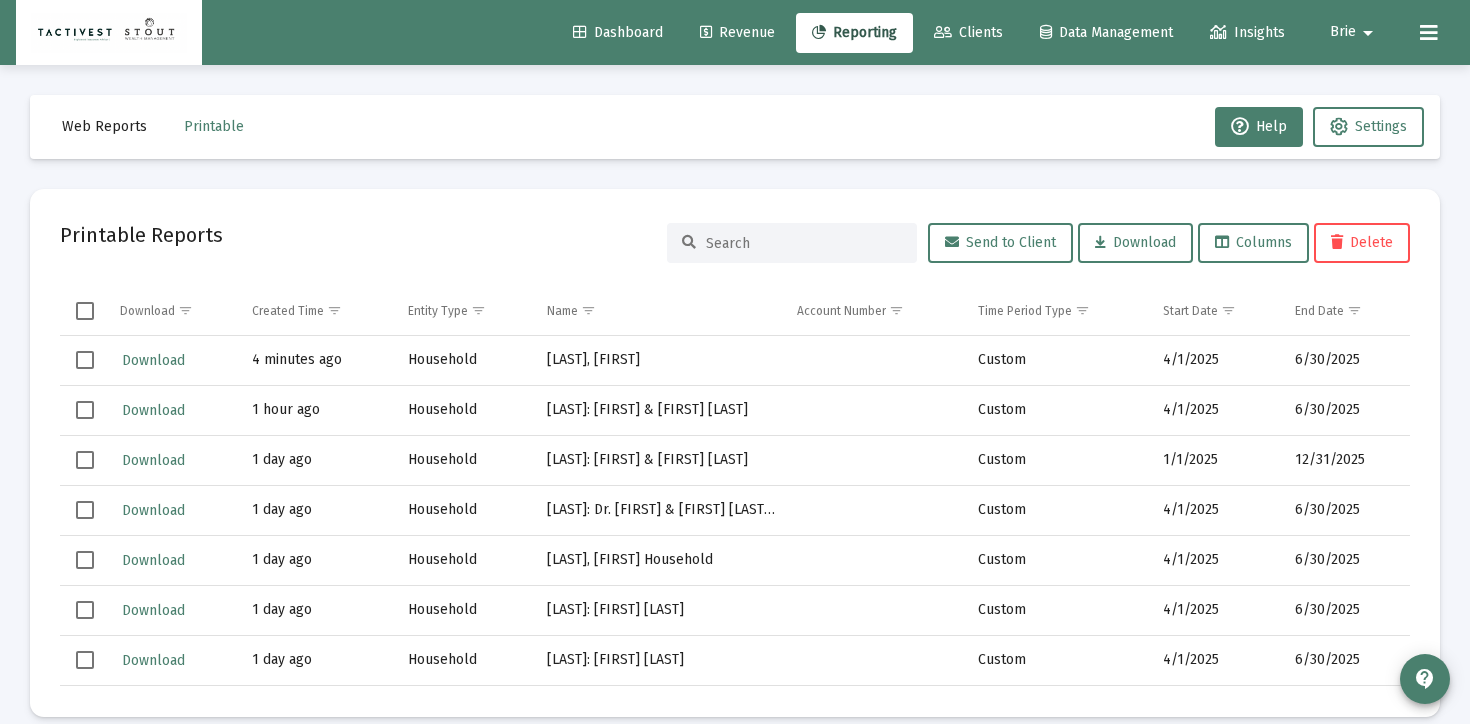 scroll, scrollTop: 0, scrollLeft: 0, axis: both 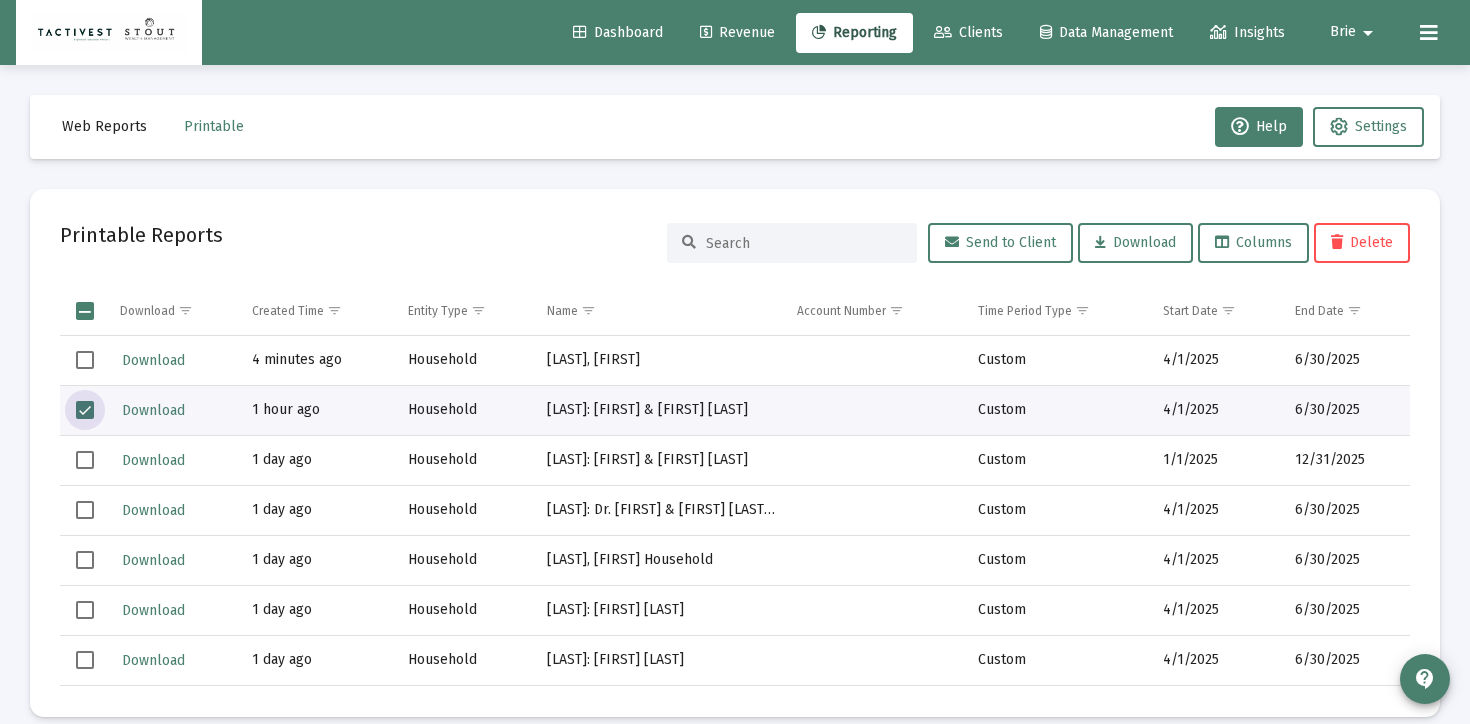 click at bounding box center (85, 410) 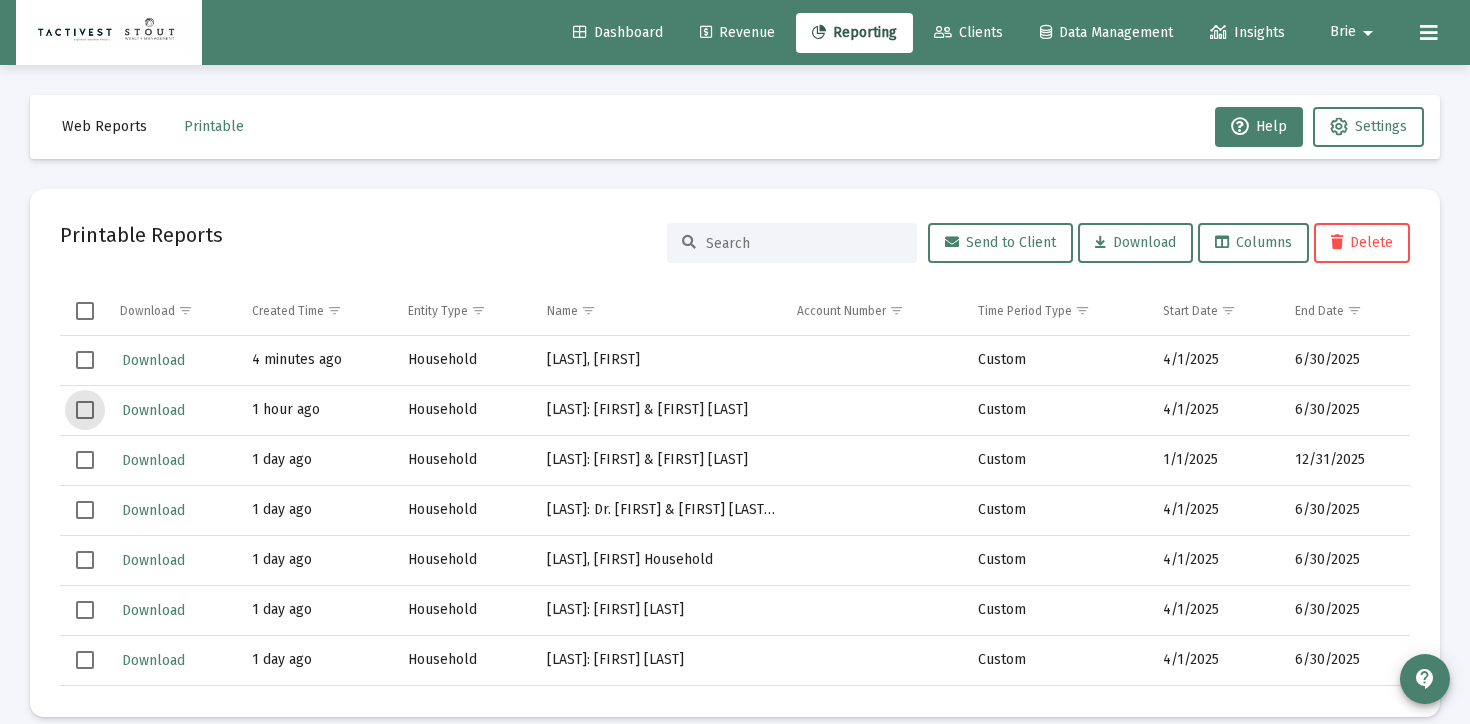 click at bounding box center (85, 410) 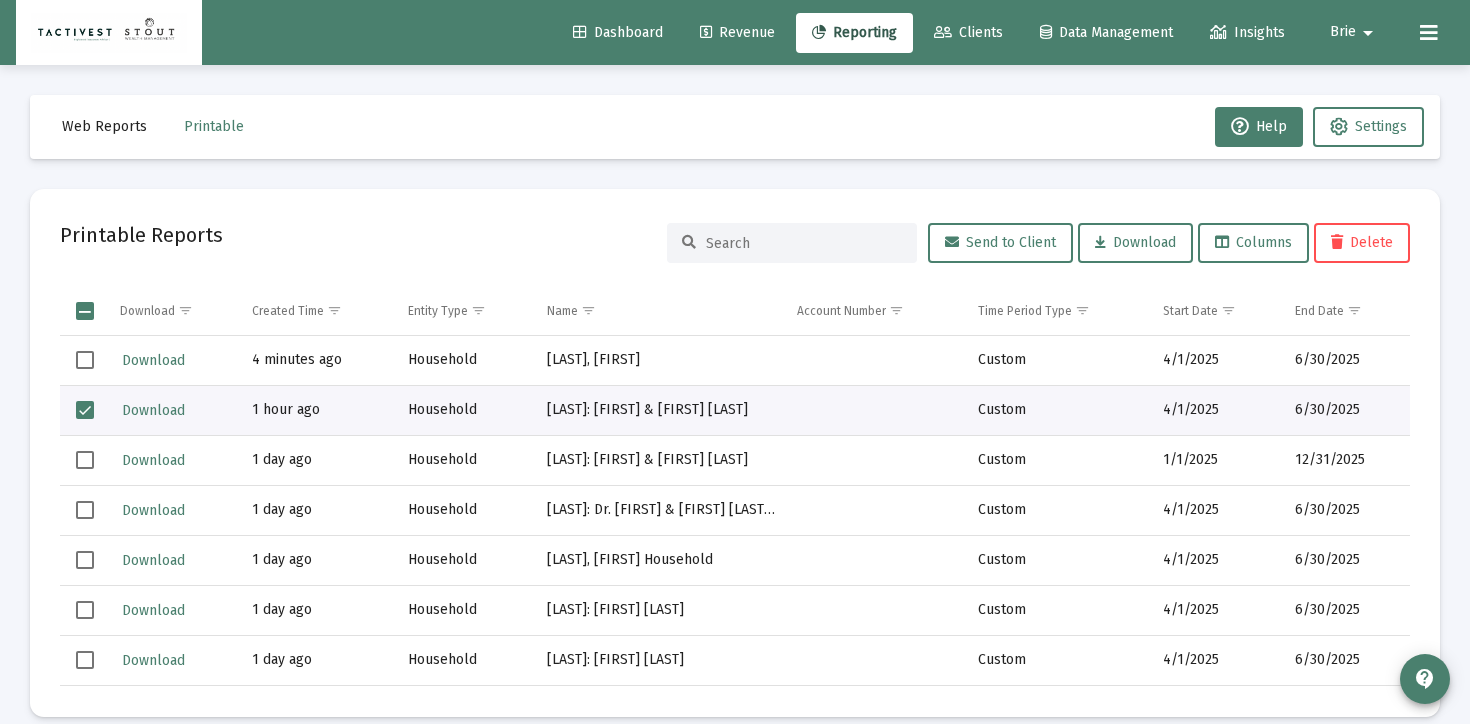 click at bounding box center [85, 460] 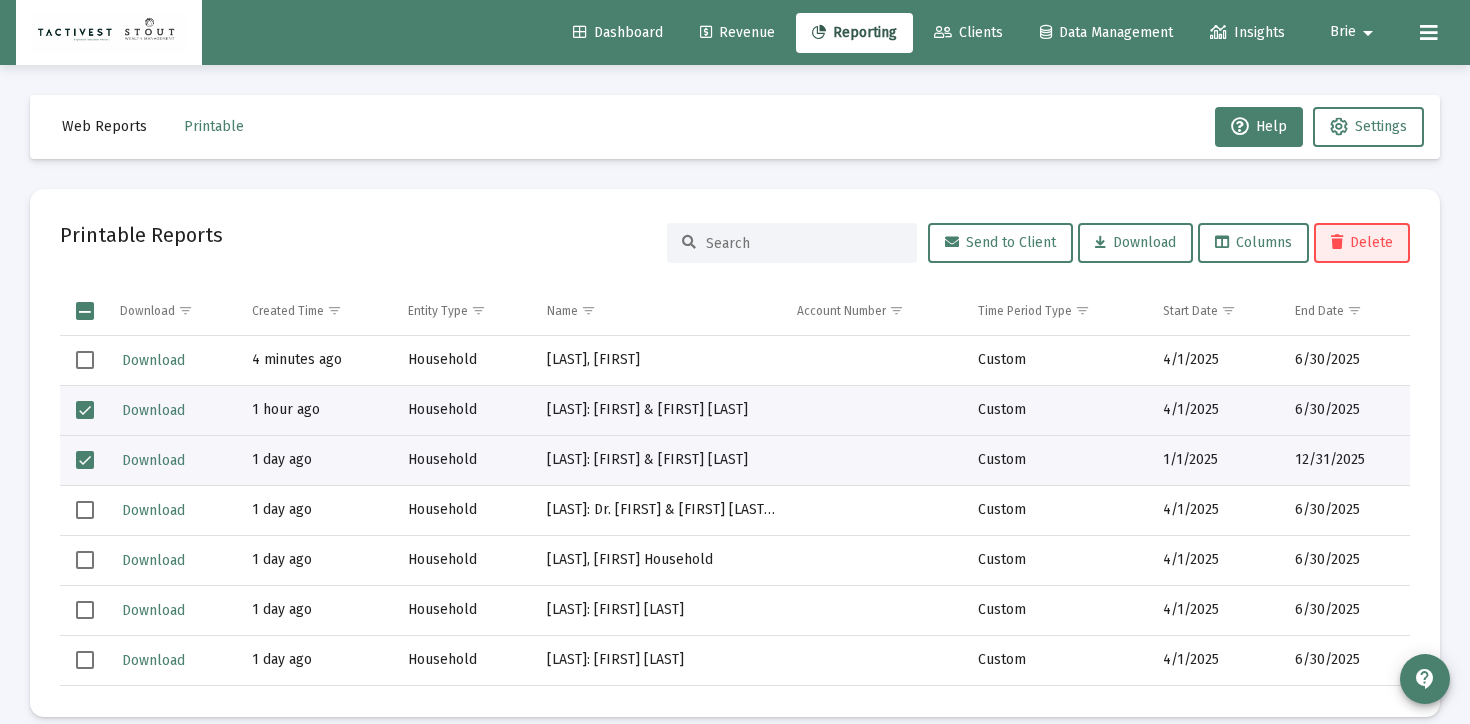 click on "Delete" at bounding box center (1362, 243) 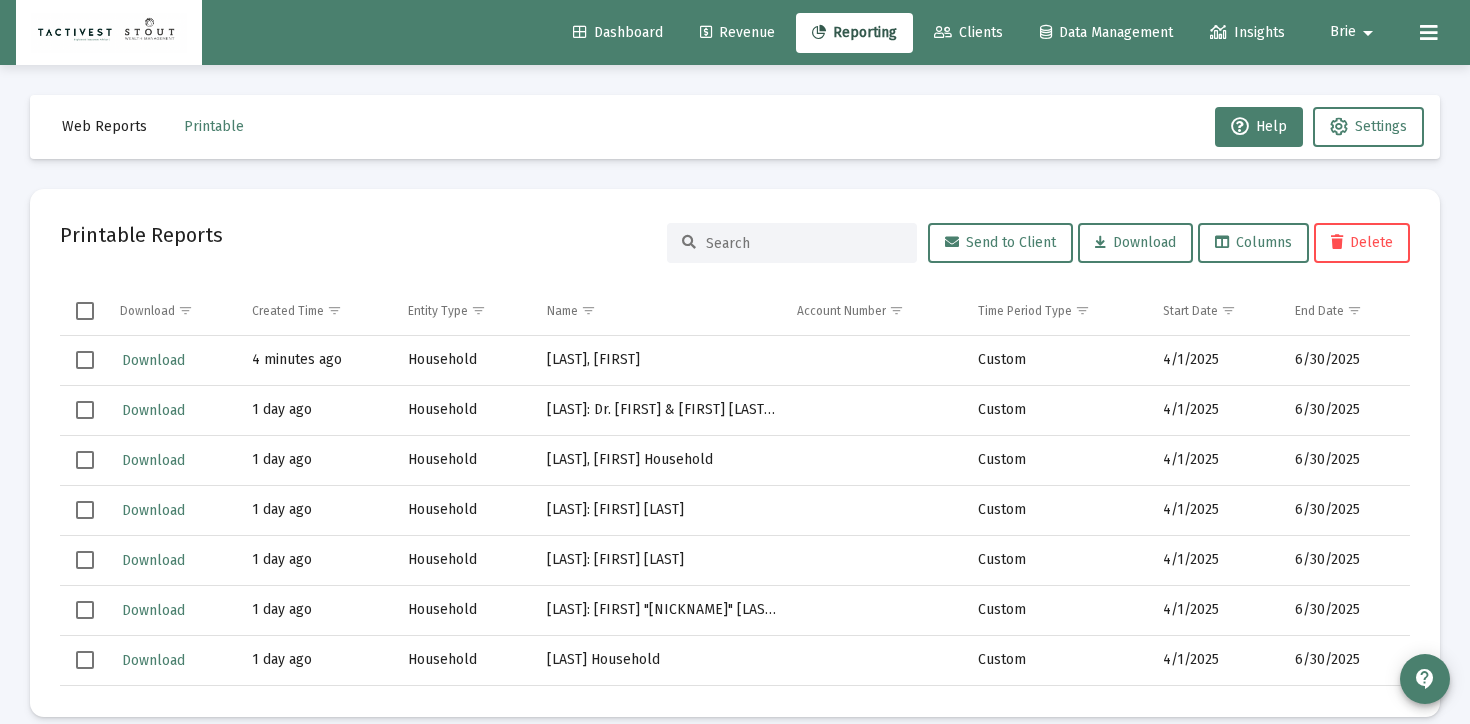 click on "Web Reports" at bounding box center [104, 127] 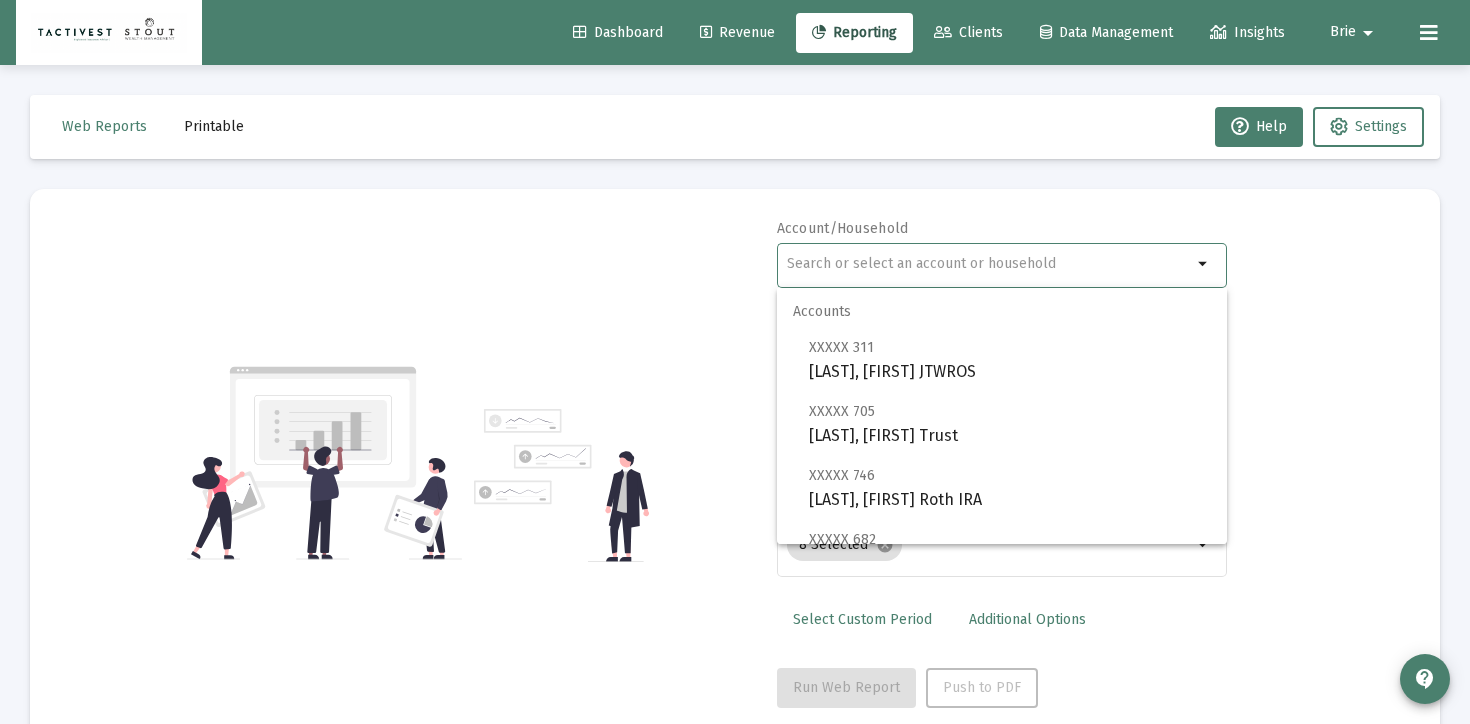 click at bounding box center [989, 264] 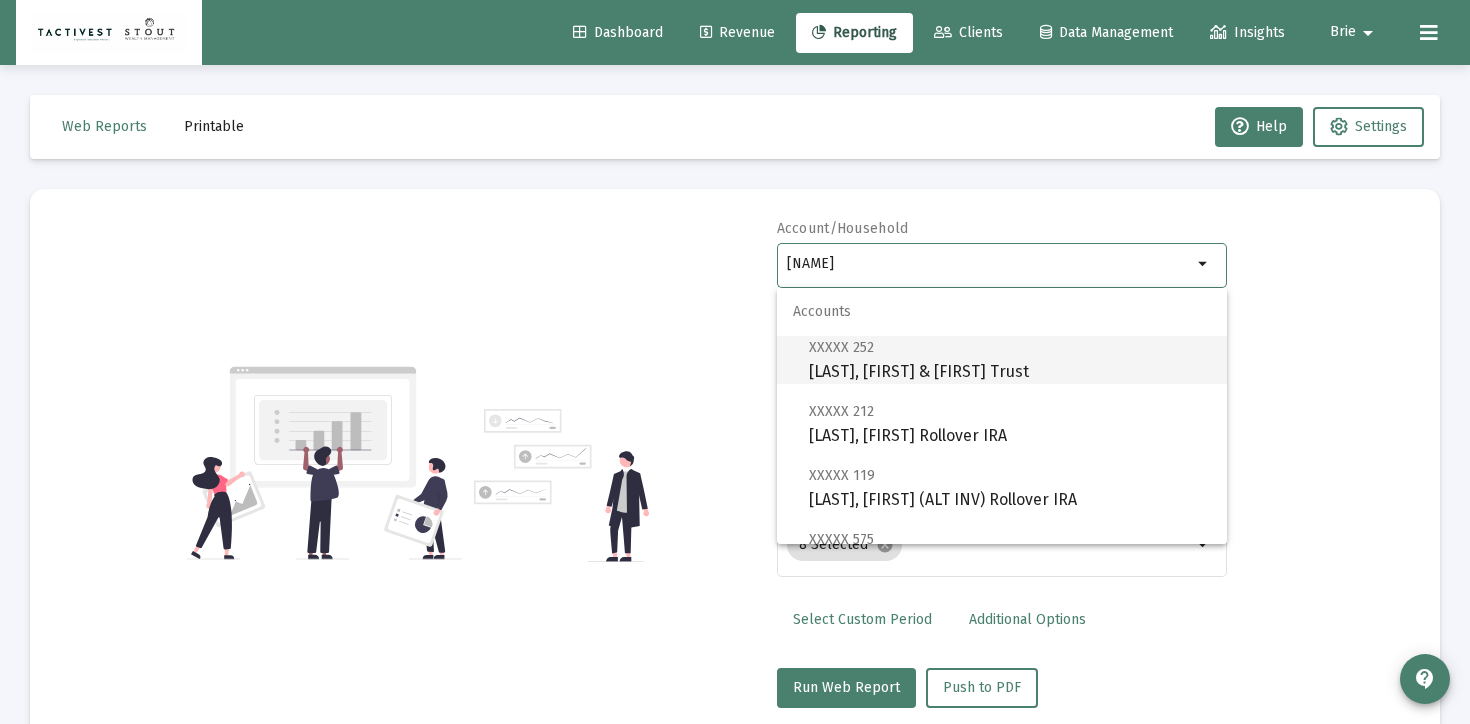 scroll, scrollTop: 448, scrollLeft: 0, axis: vertical 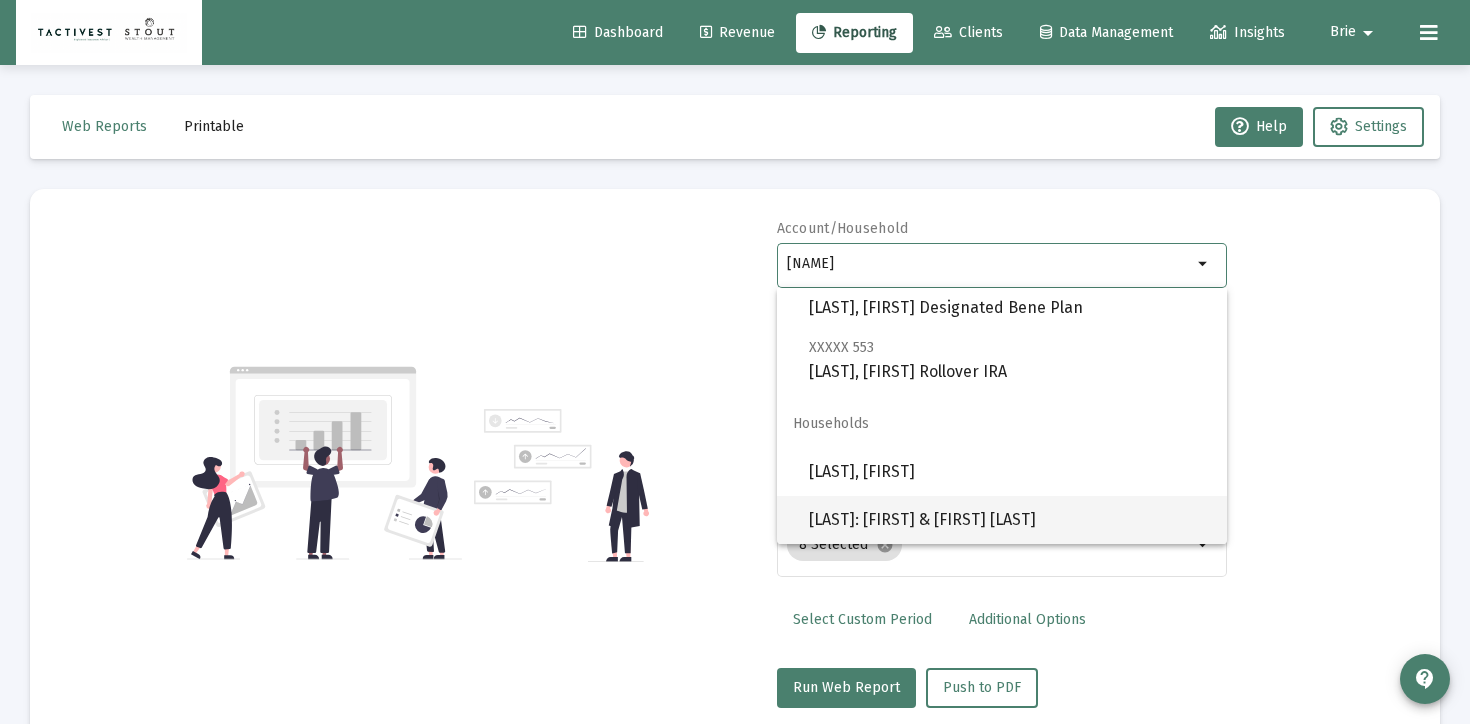 type on "[NAME]" 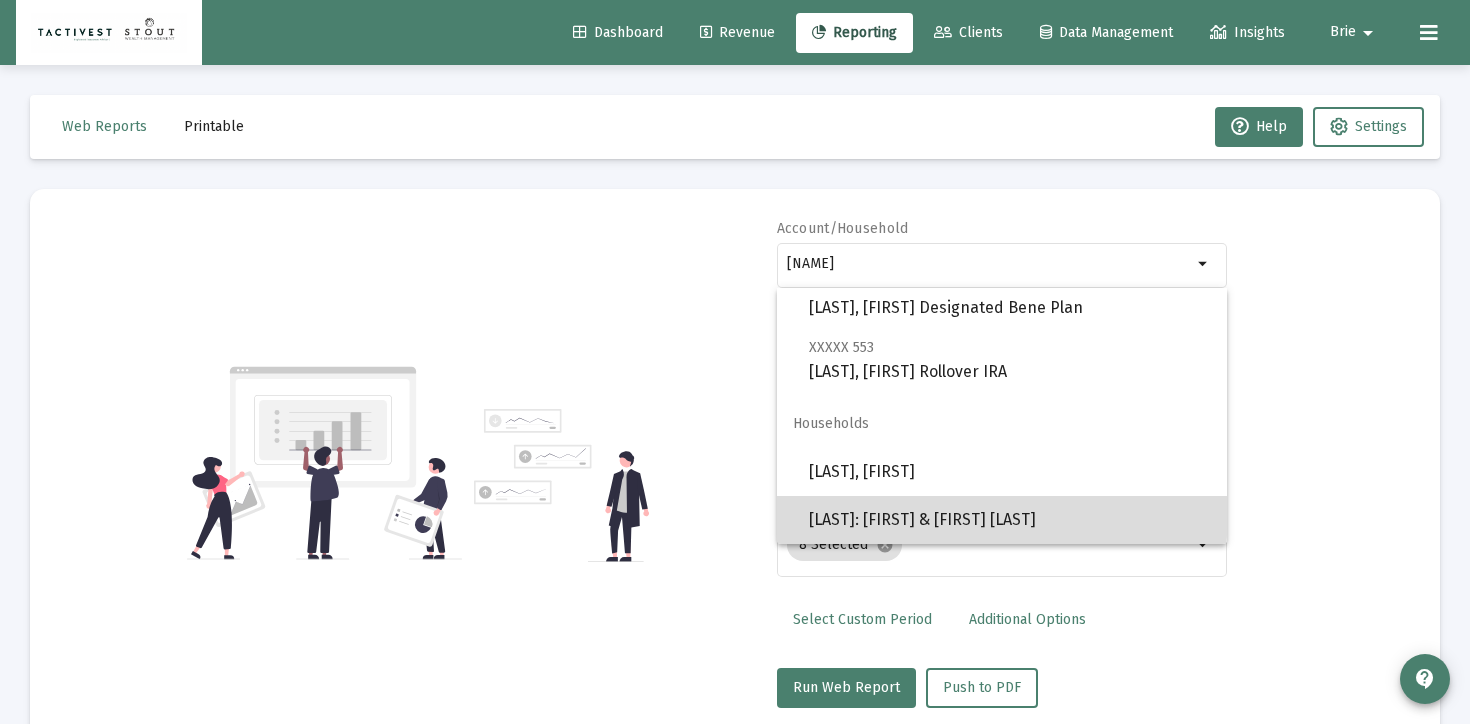 click on "[LAST]: [FIRST] & [FIRST] [LAST]" at bounding box center [1010, 520] 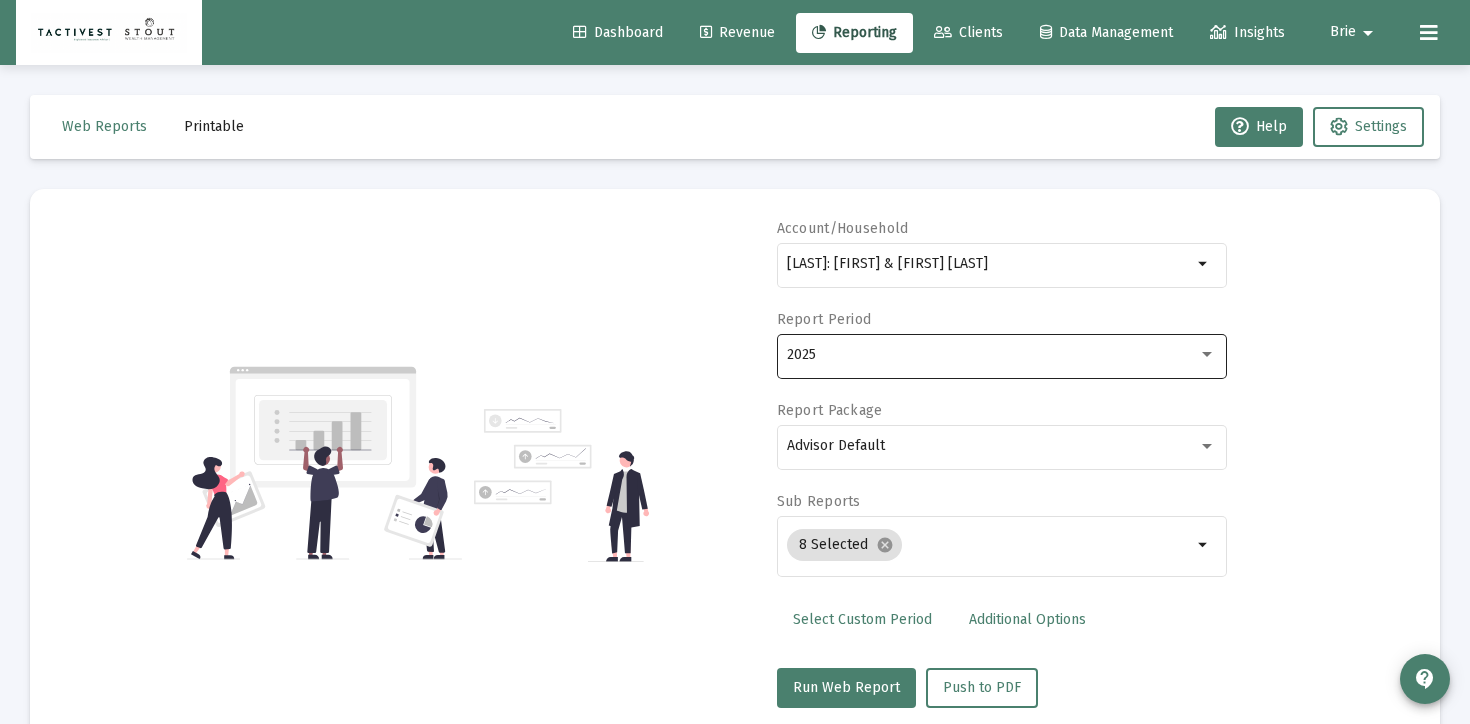 click on "2025" at bounding box center [1001, 354] 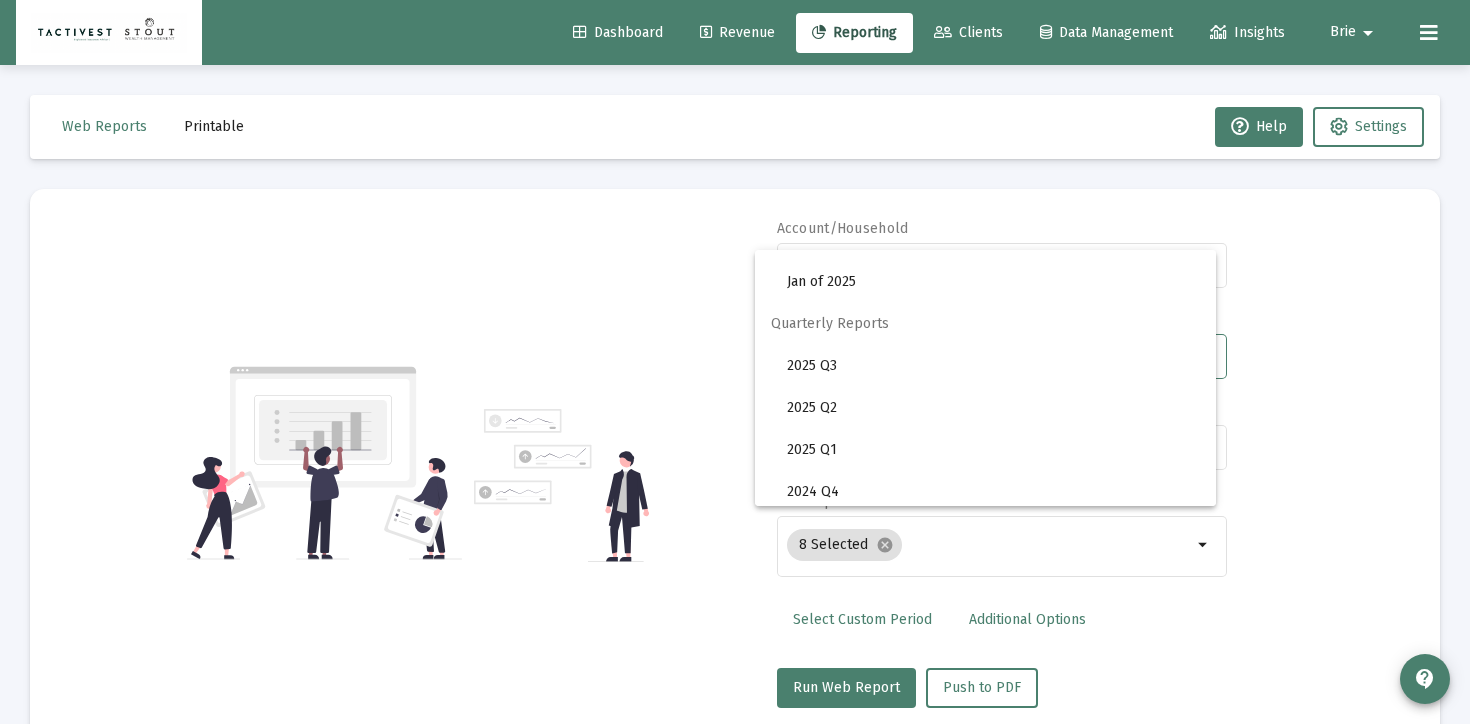 scroll, scrollTop: 664, scrollLeft: 0, axis: vertical 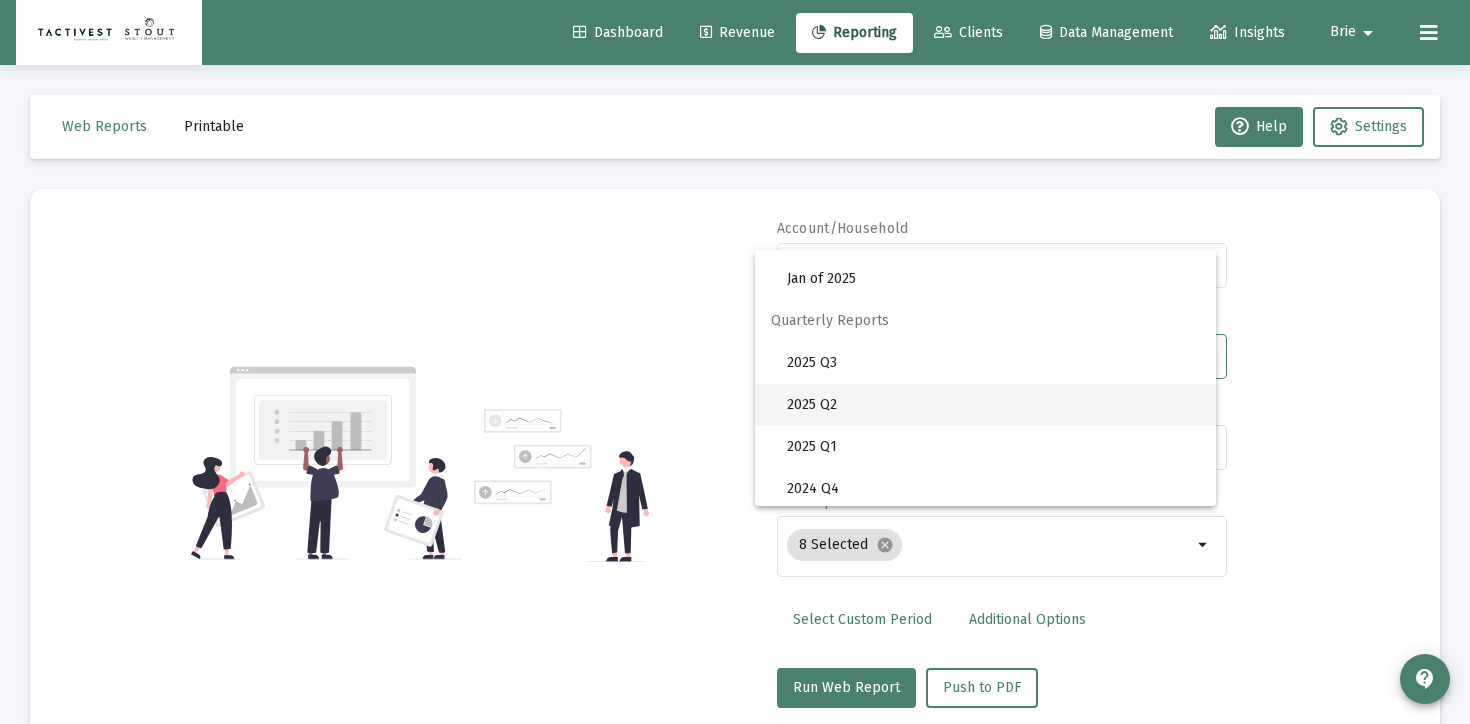click on "2025 Q2" at bounding box center (993, 405) 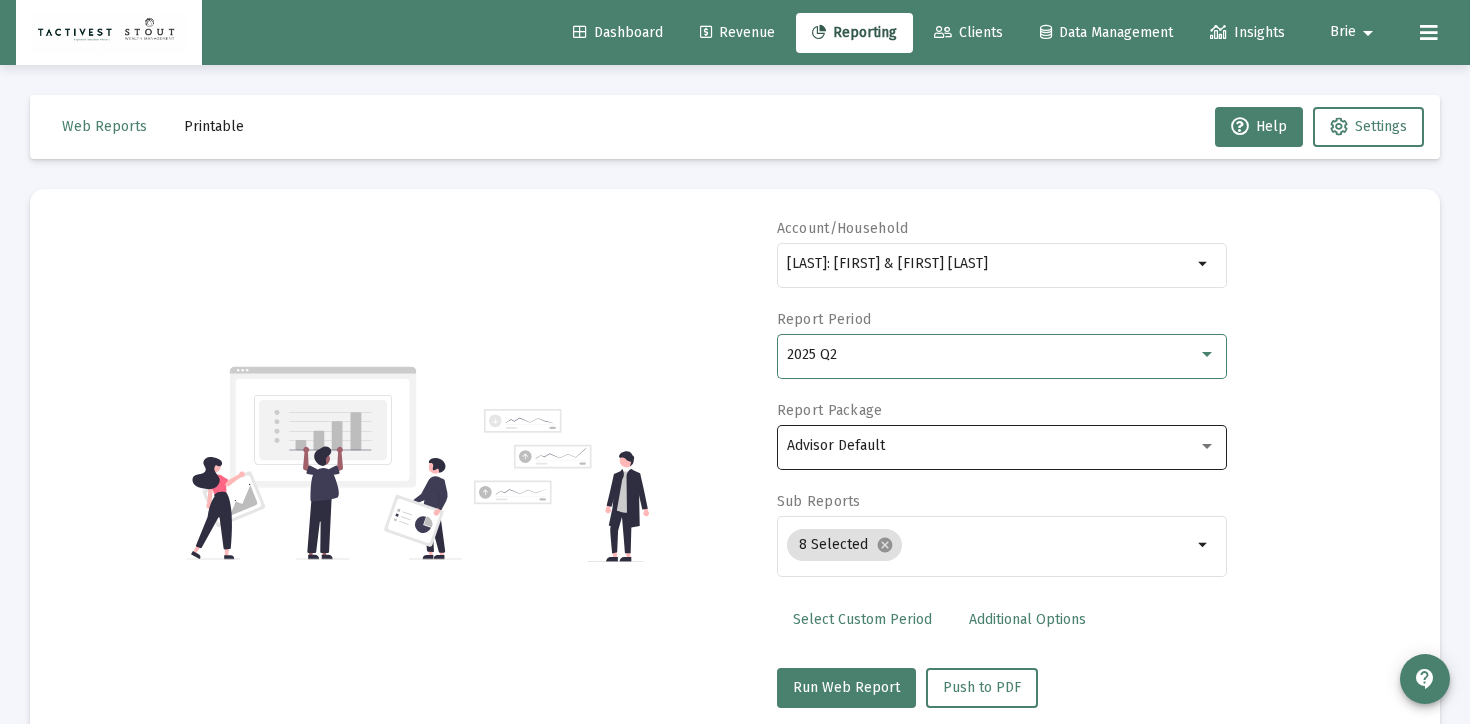 click on "Advisor Default" at bounding box center [1001, 445] 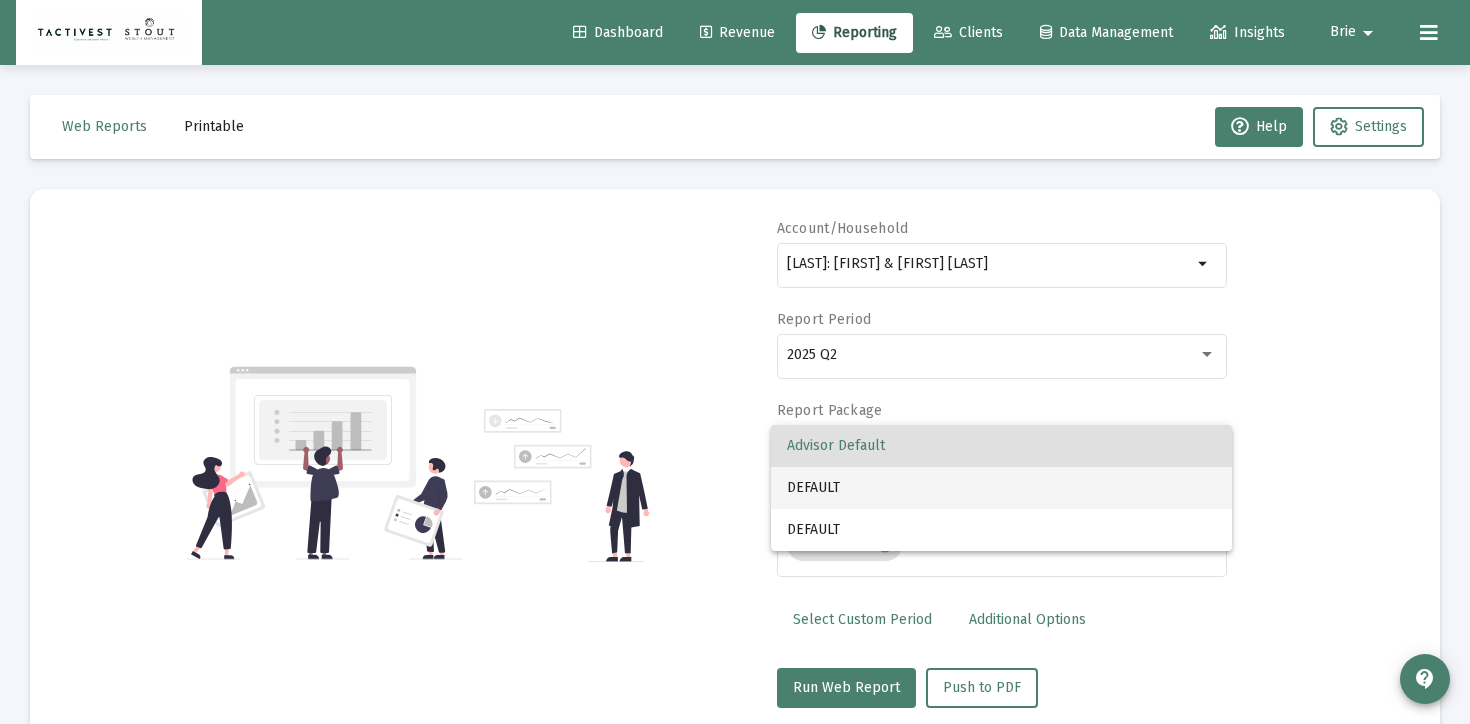 click on "DEFAULT" at bounding box center [1001, 488] 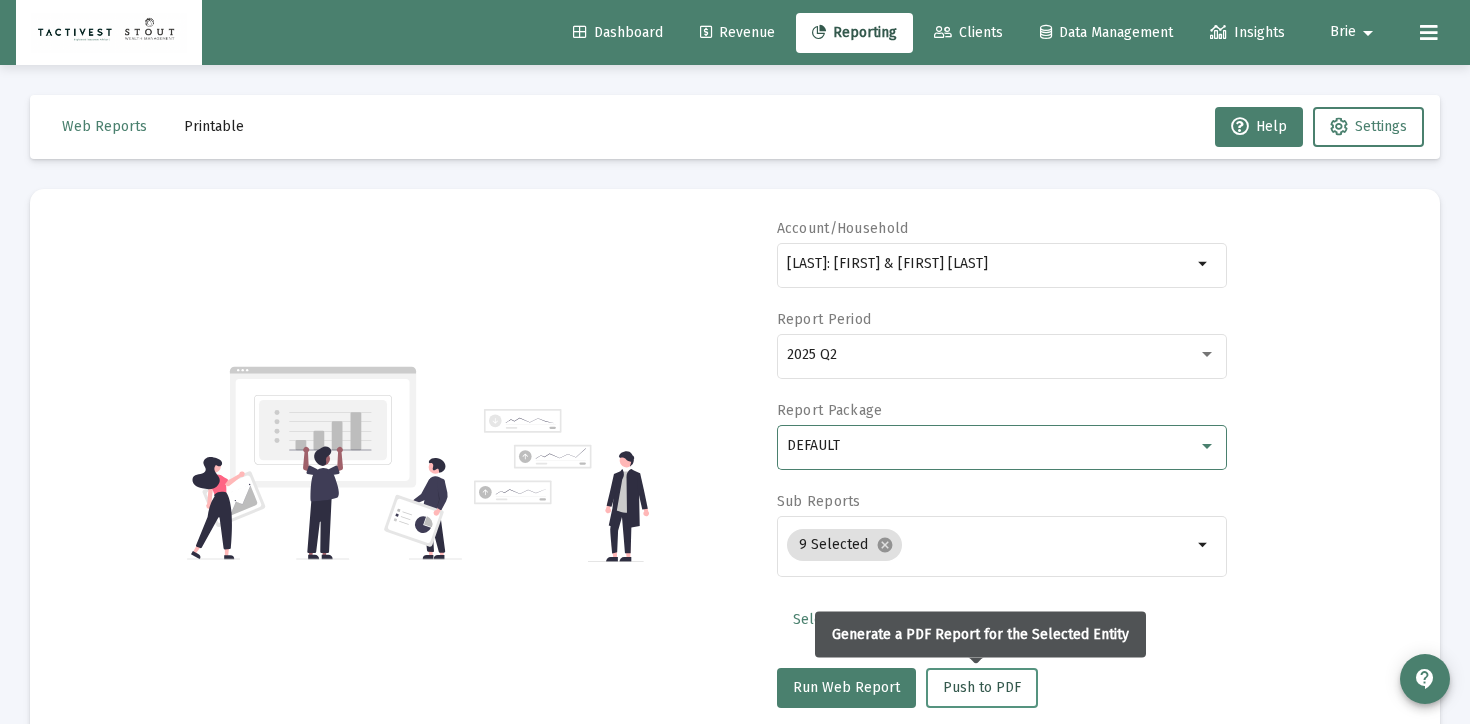 click on "Push to PDF" at bounding box center [982, 688] 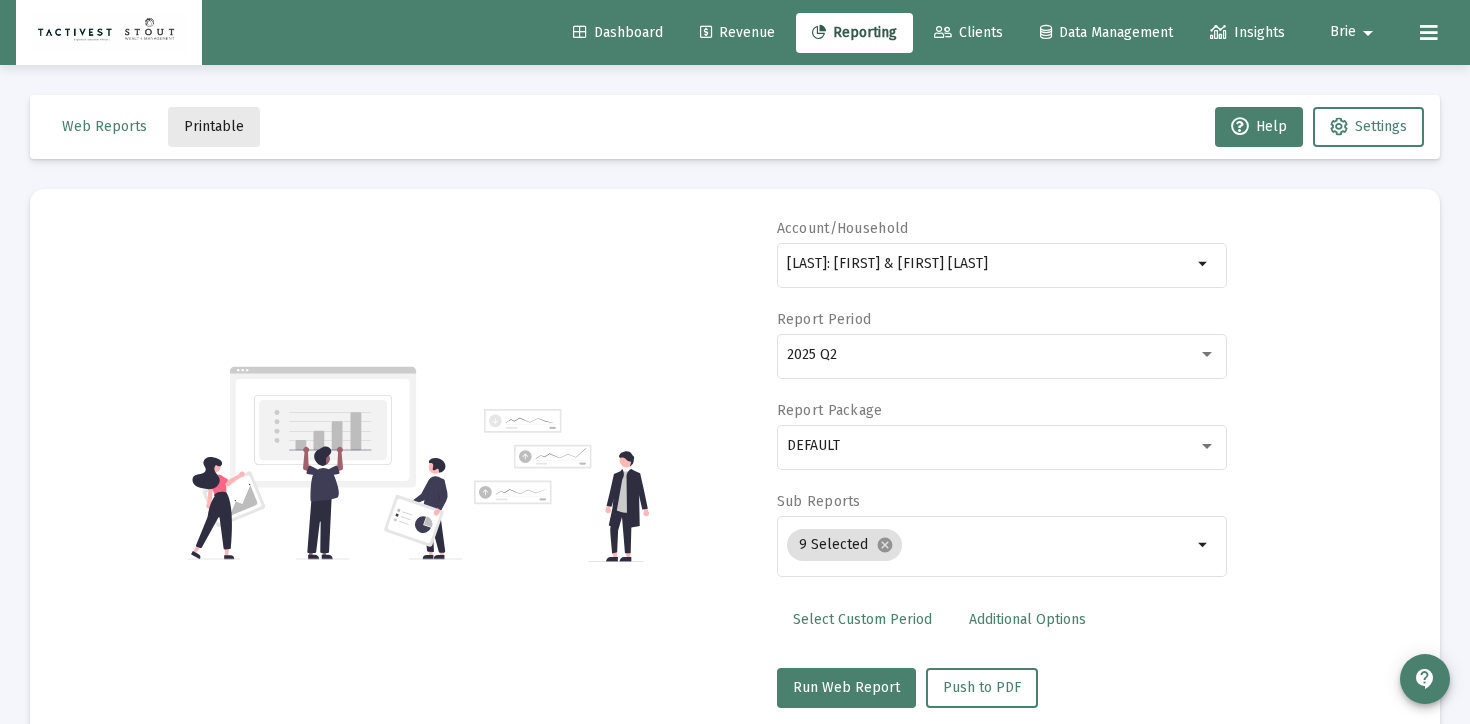 click on "Printable" at bounding box center (214, 126) 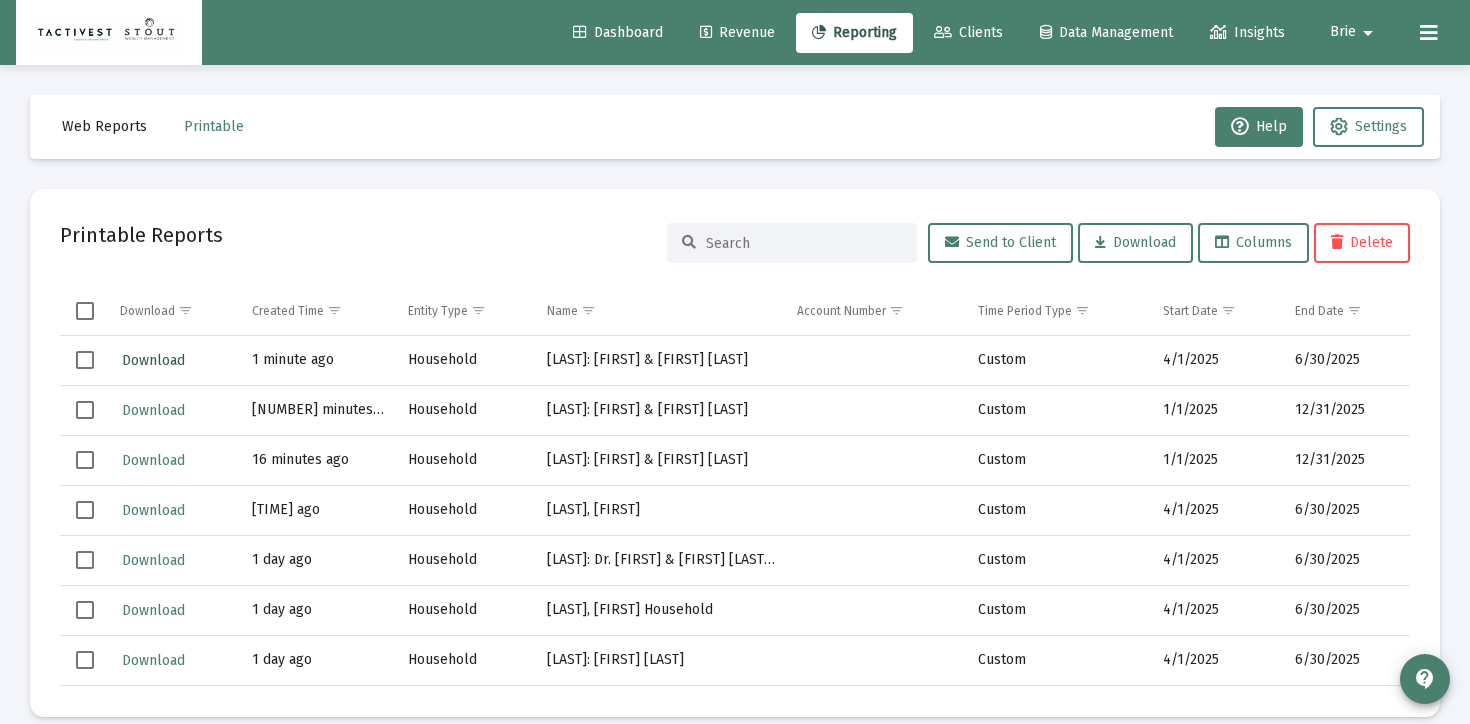 click on "Download" at bounding box center [153, 360] 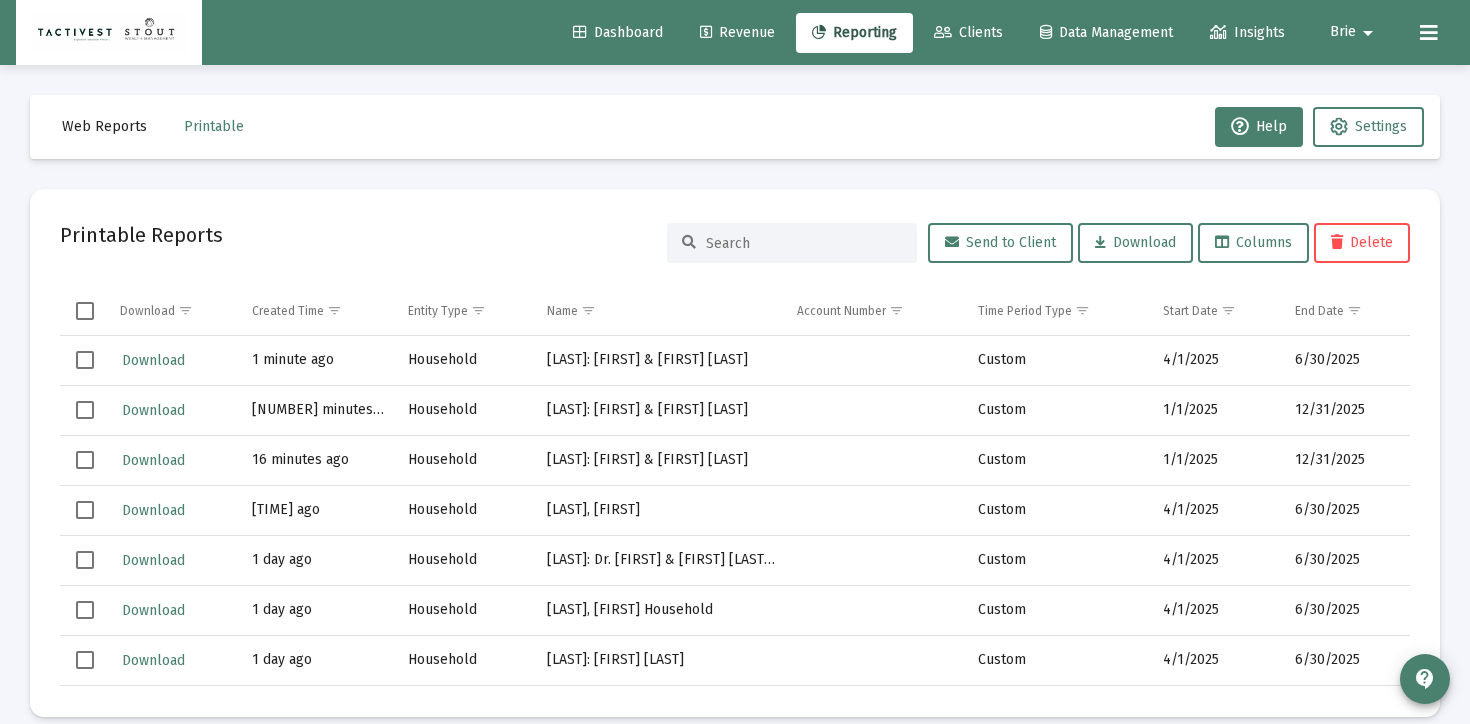 click at bounding box center (85, 360) 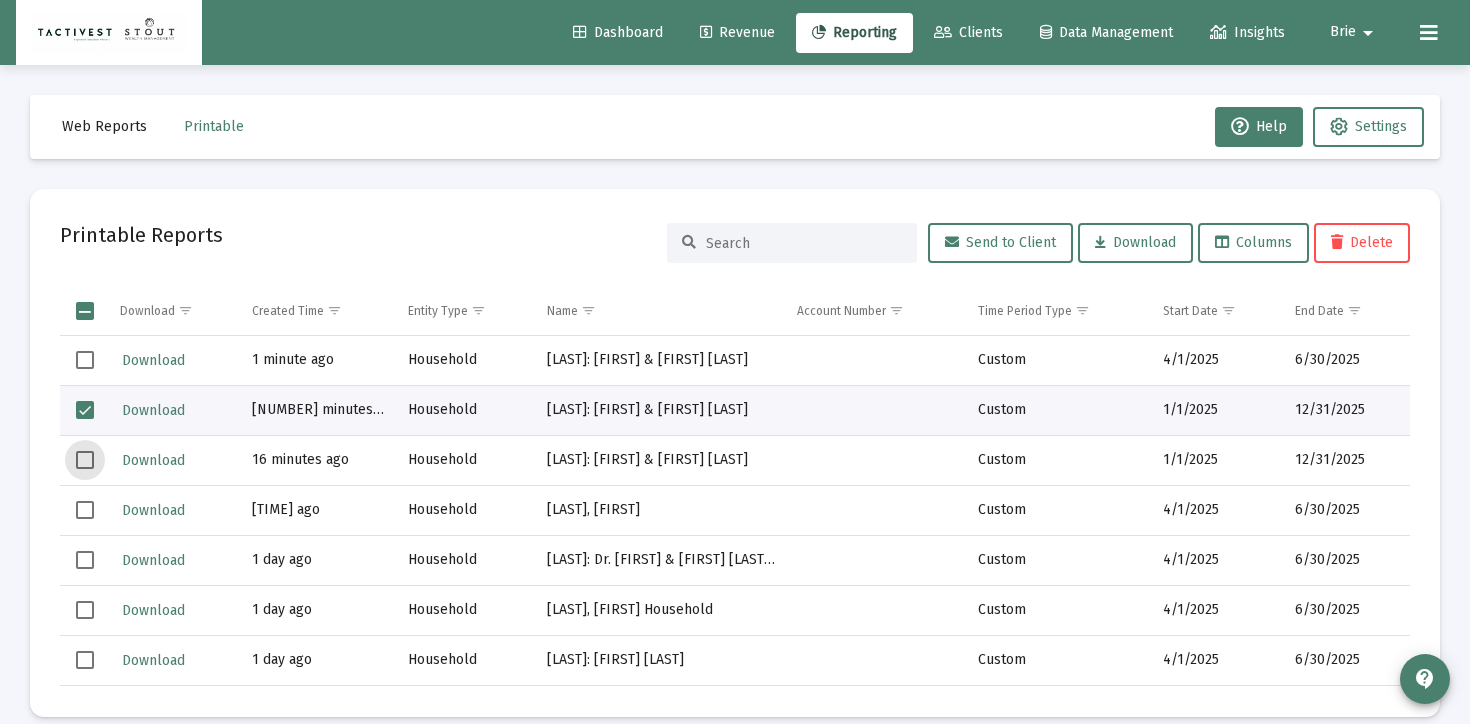 click at bounding box center (85, 460) 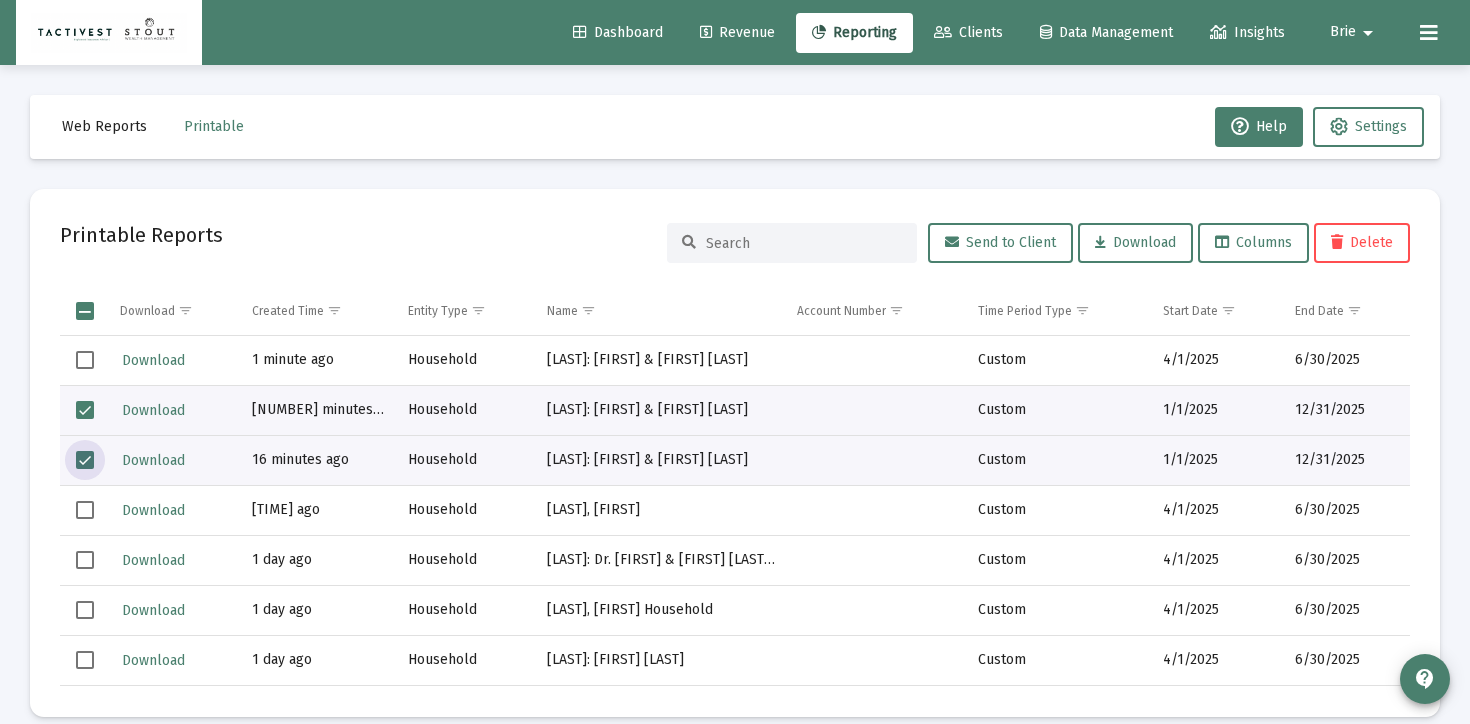 click on "Delete" at bounding box center (1362, 242) 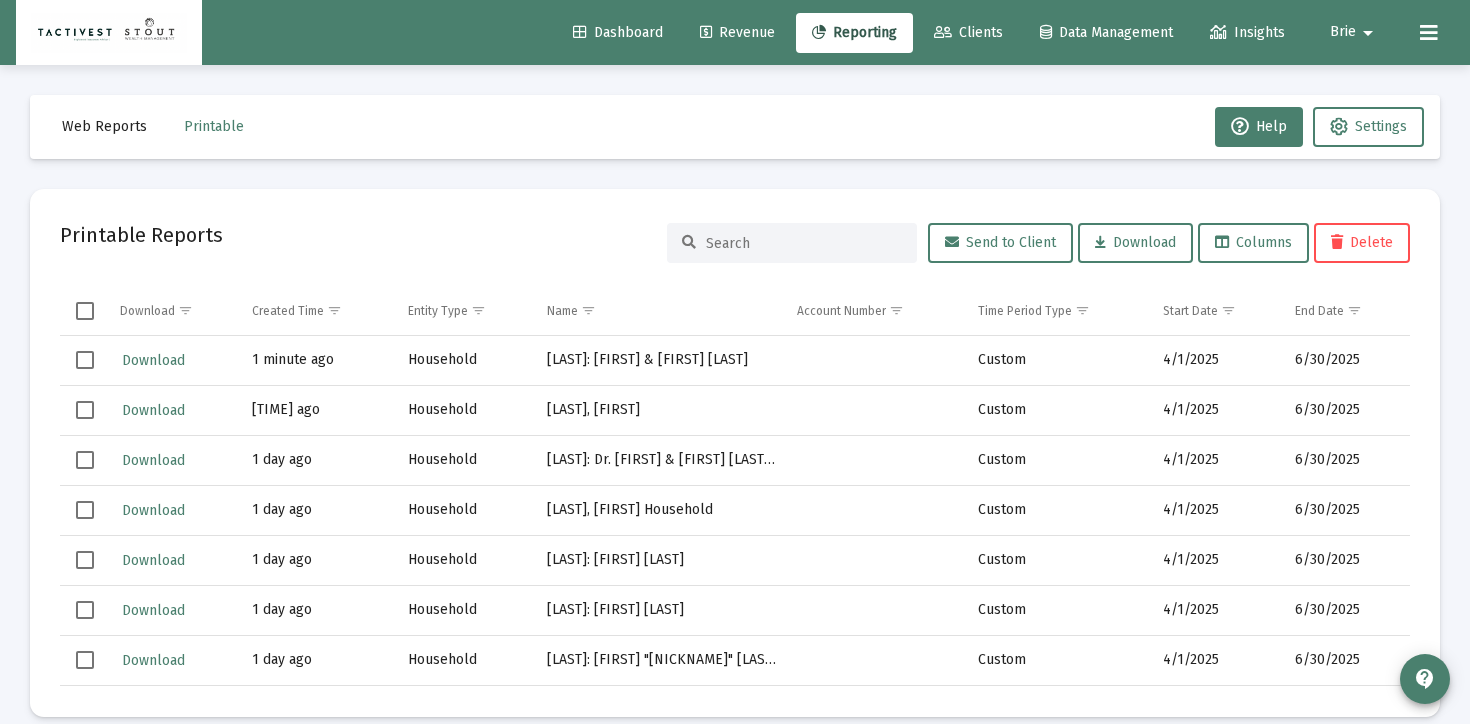 click at bounding box center (792, 243) 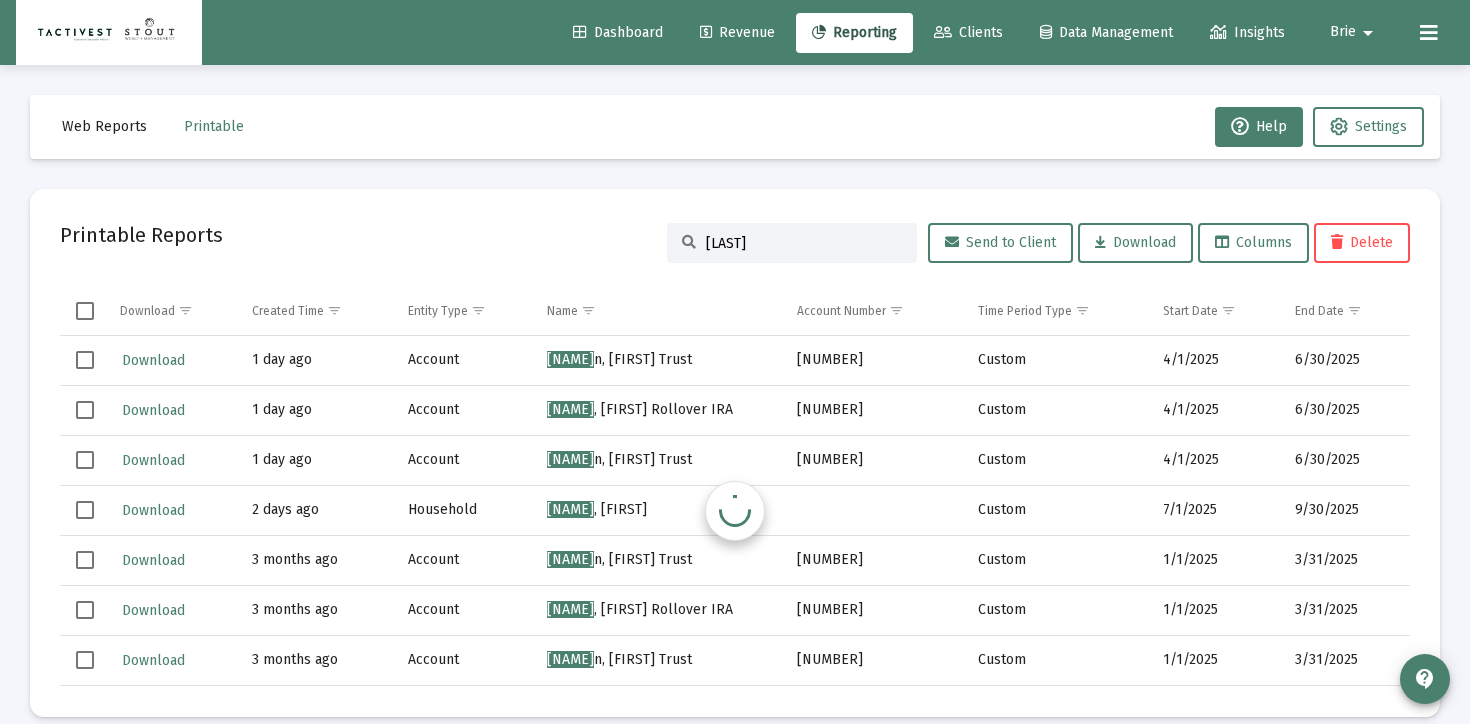 type on "[LAST]" 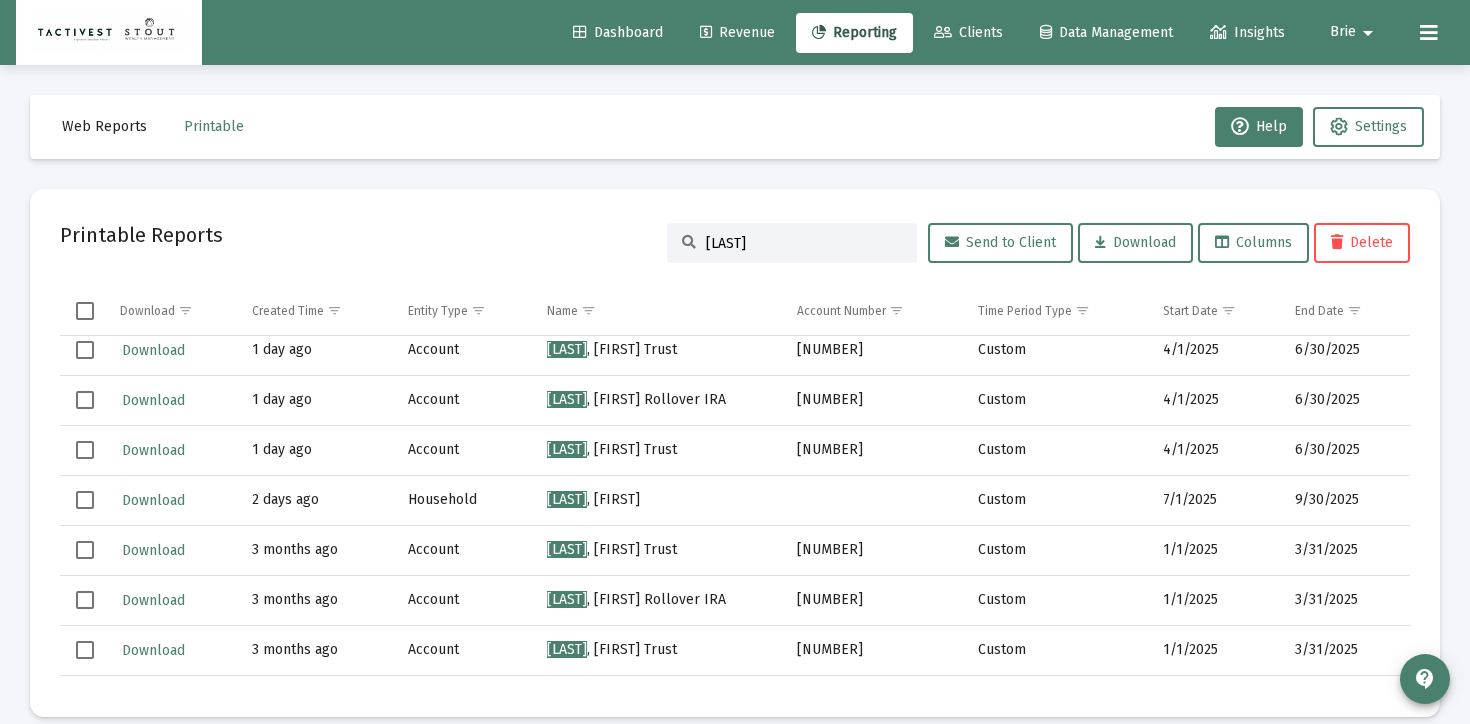scroll, scrollTop: 0, scrollLeft: 0, axis: both 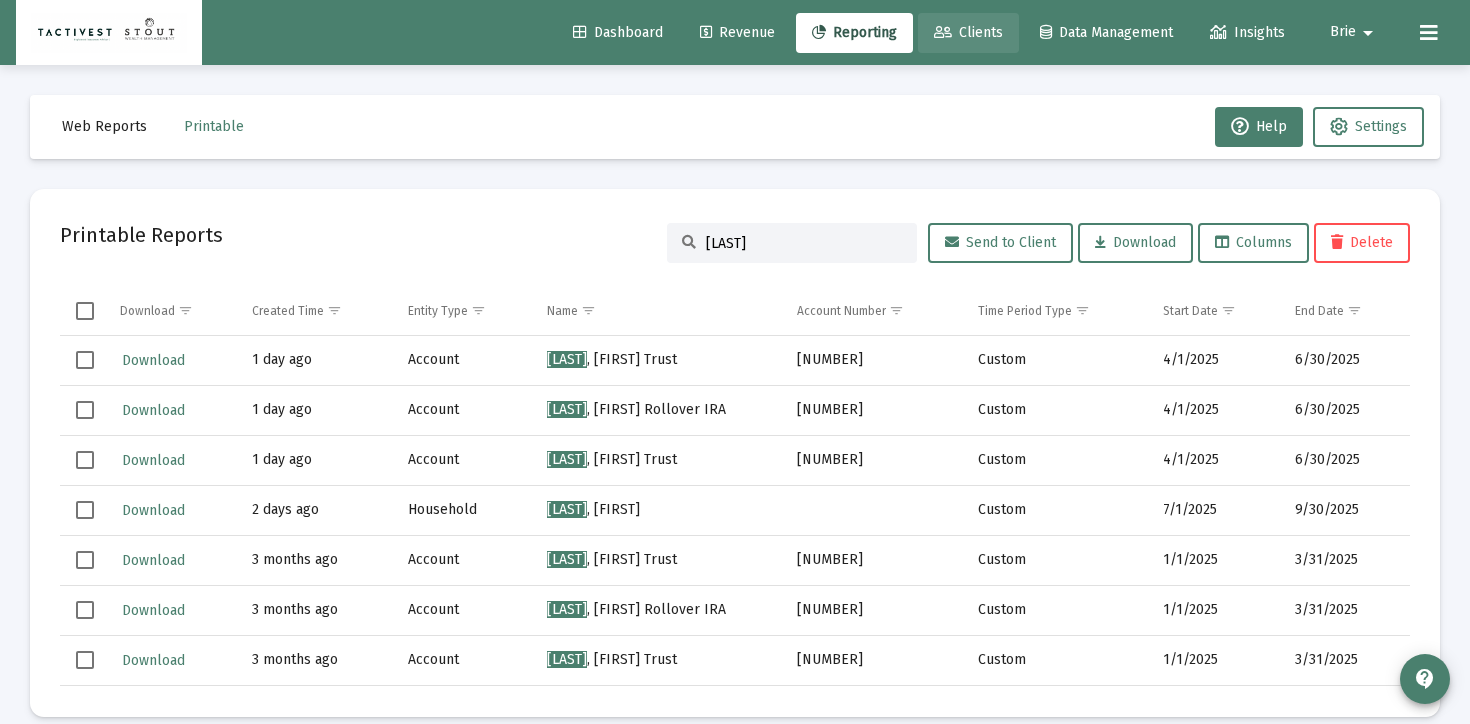 click on "Clients" at bounding box center [968, 32] 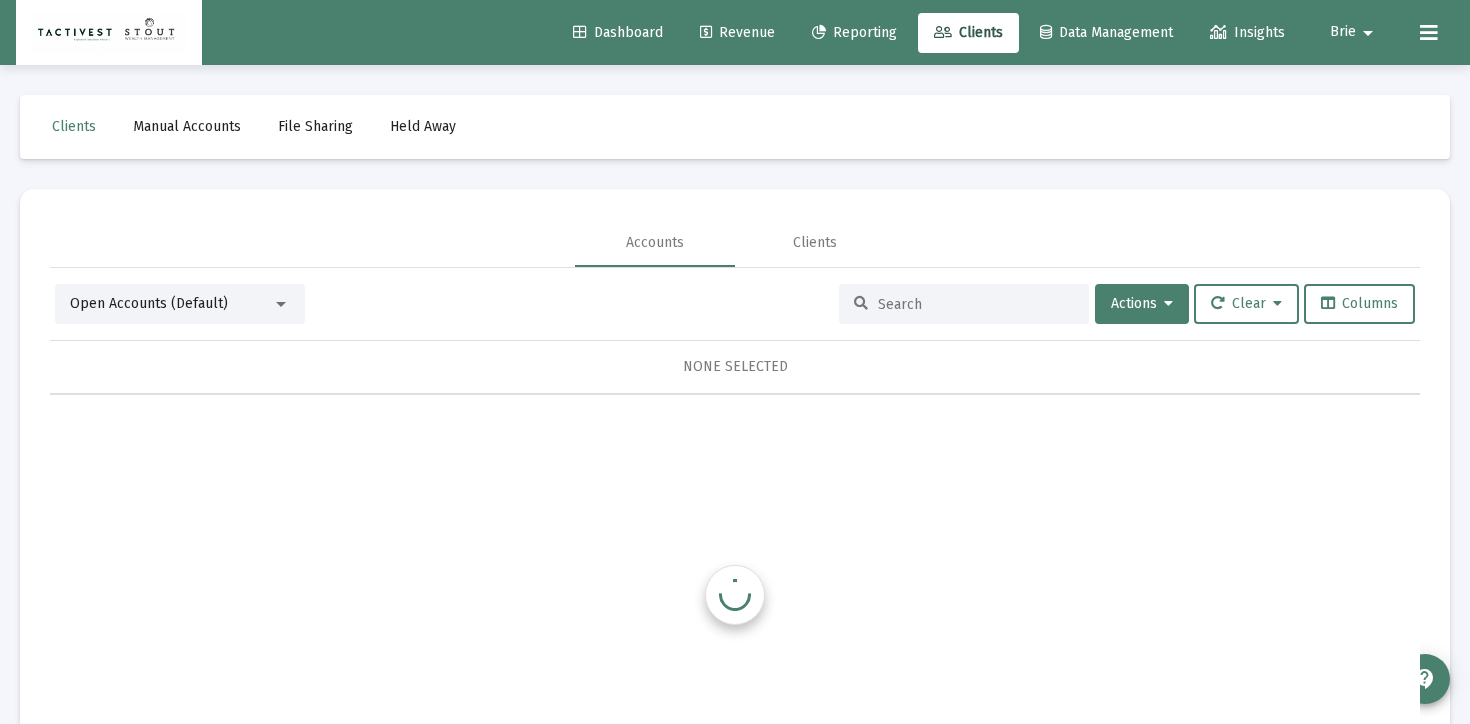 click on "Clients" at bounding box center (968, 32) 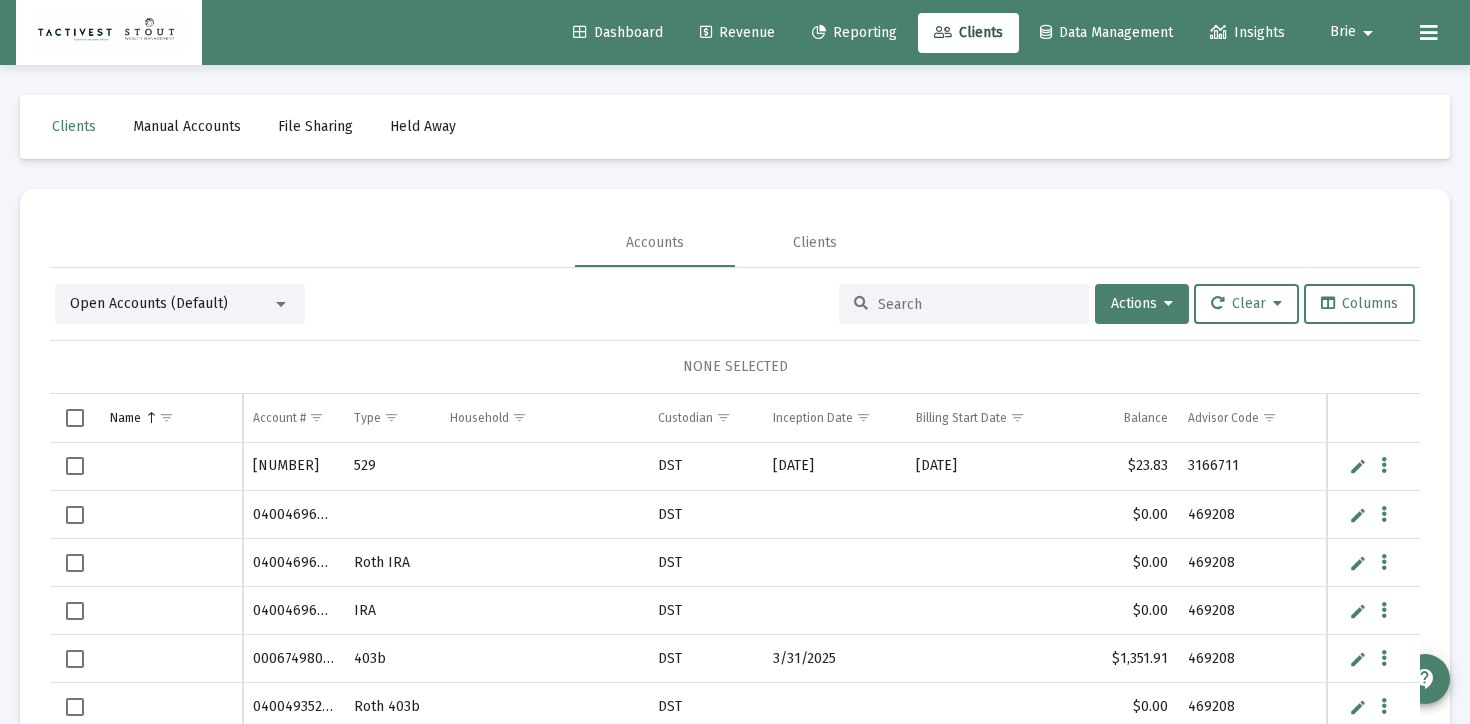 click at bounding box center [976, 304] 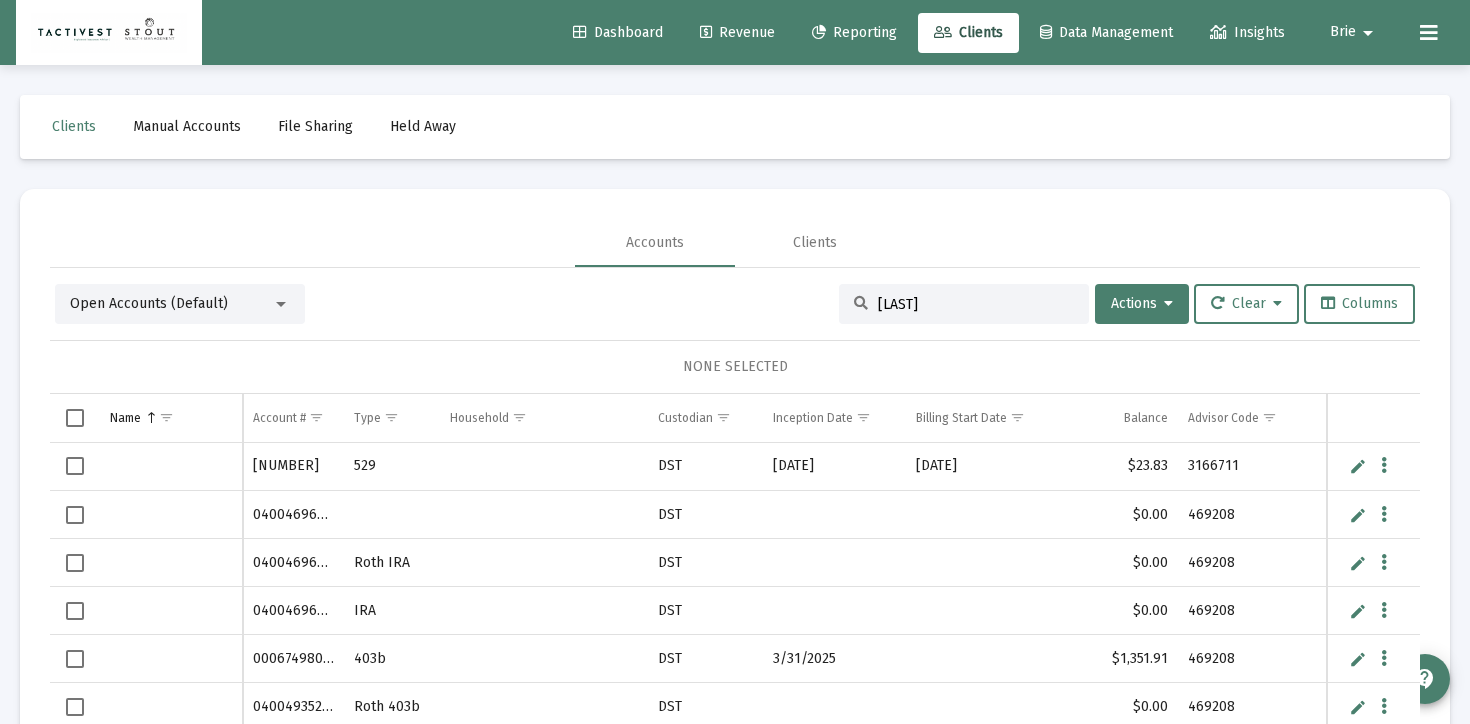 type on "[LAST]" 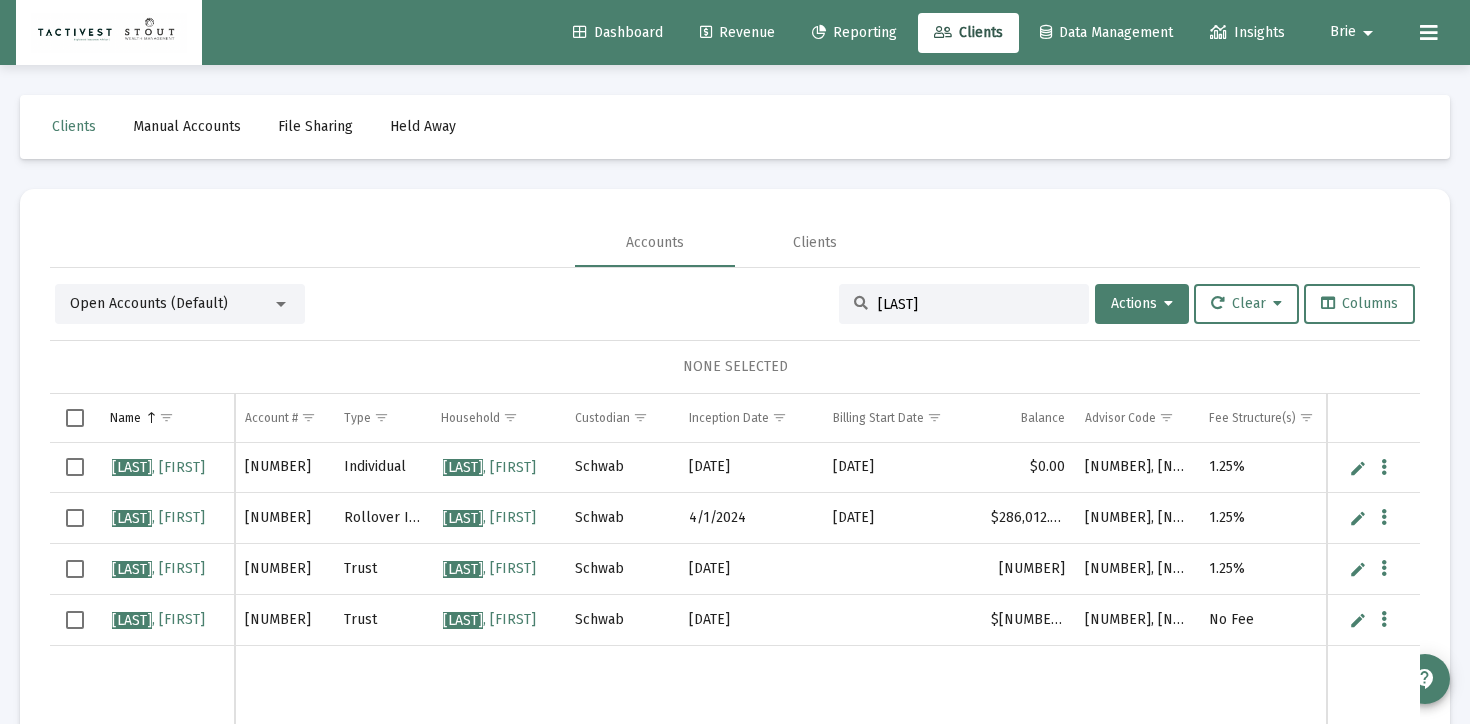 click on "[NUMBER]" at bounding box center (284, 468) 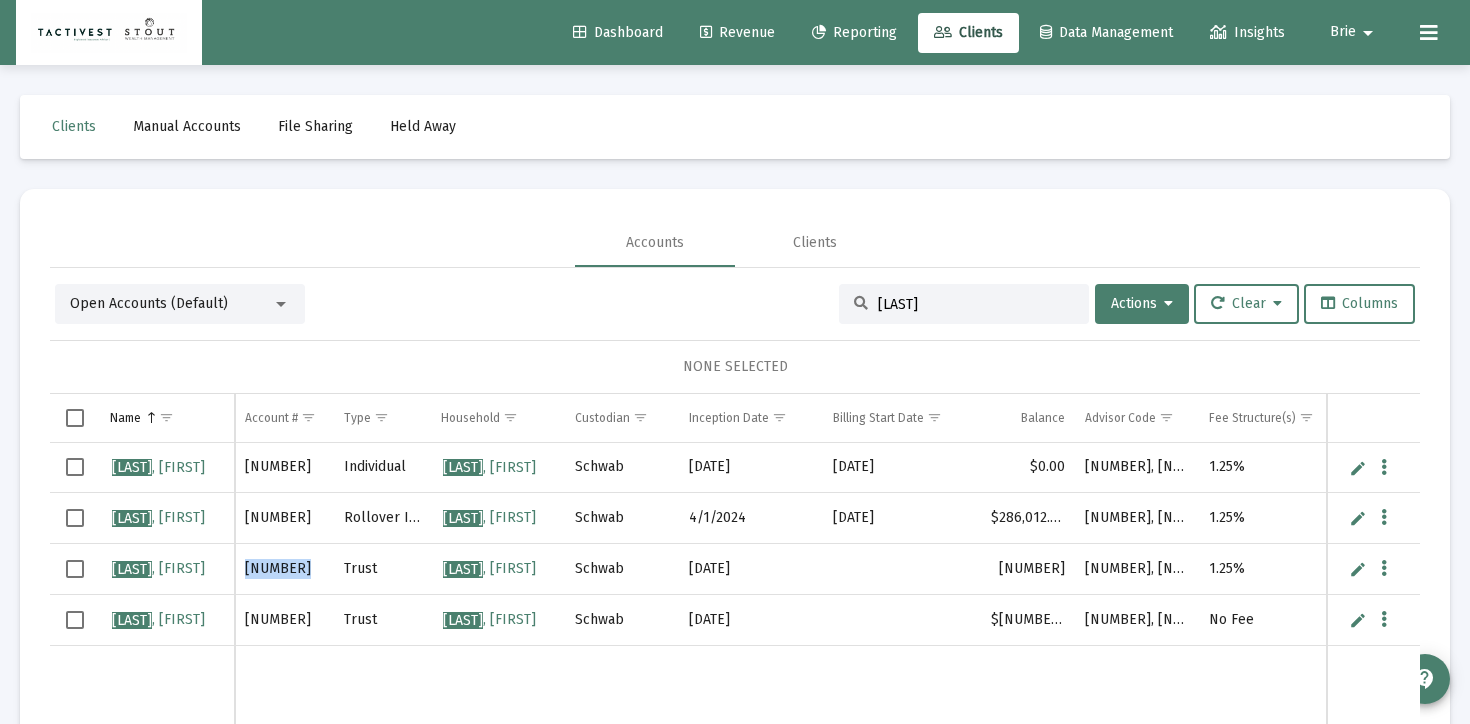 click on "[NUMBER]" at bounding box center (284, 569) 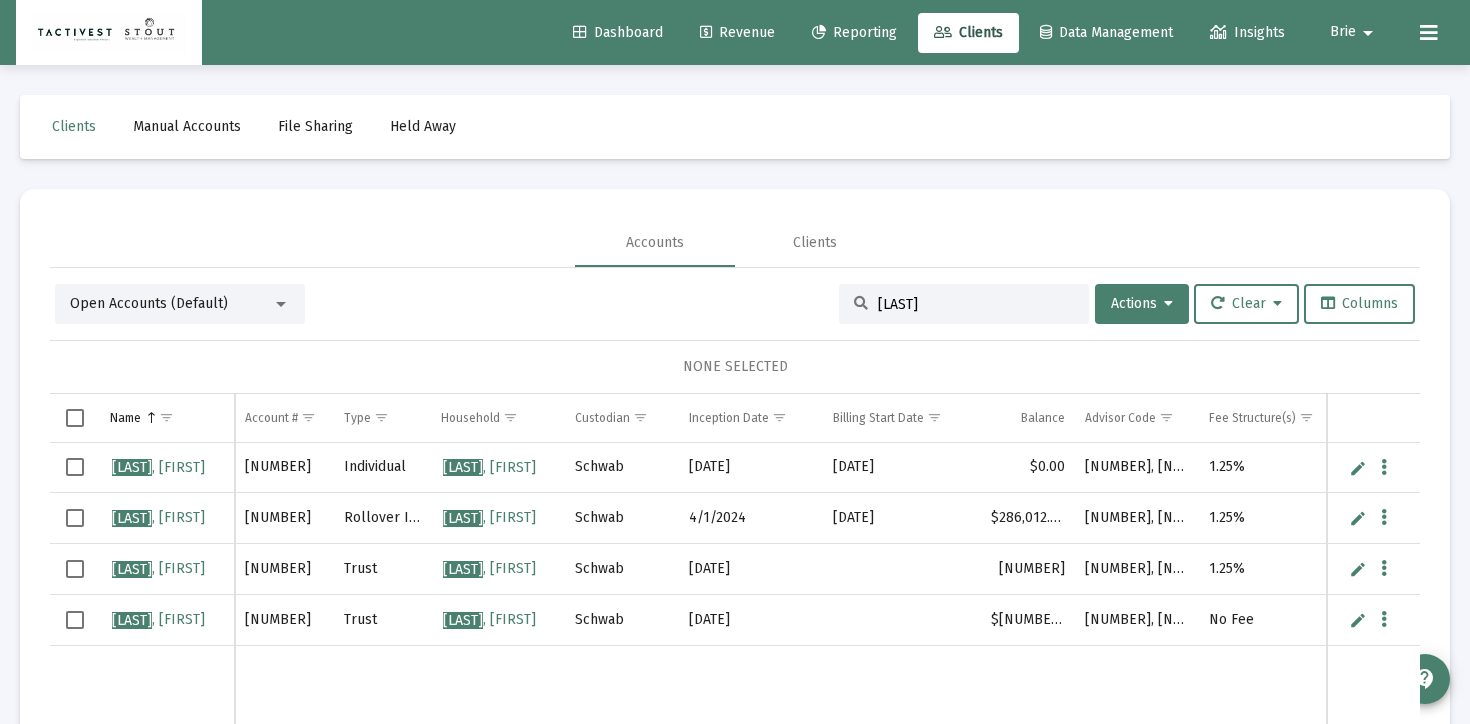 click on "[NUMBER]" at bounding box center (284, 468) 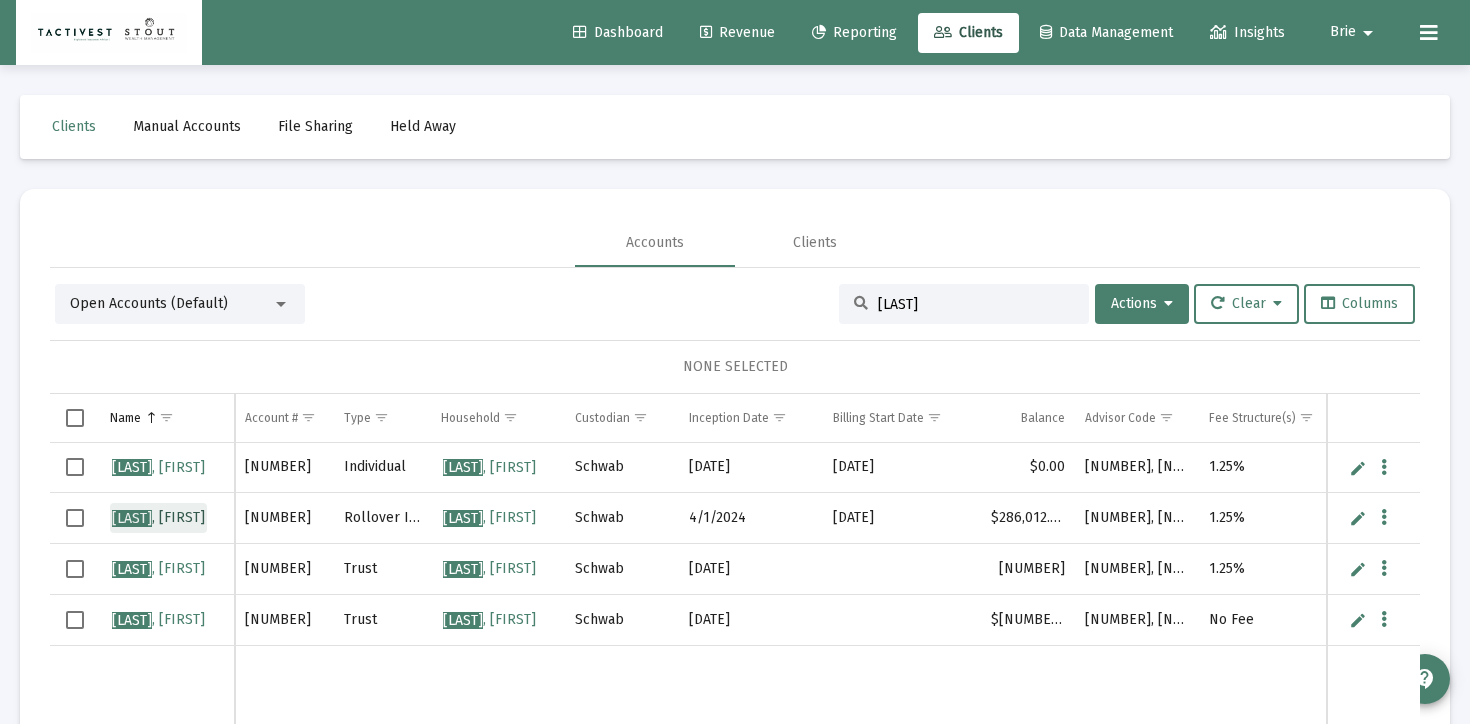 click on "[LAST] , [FIRST]" at bounding box center (158, 517) 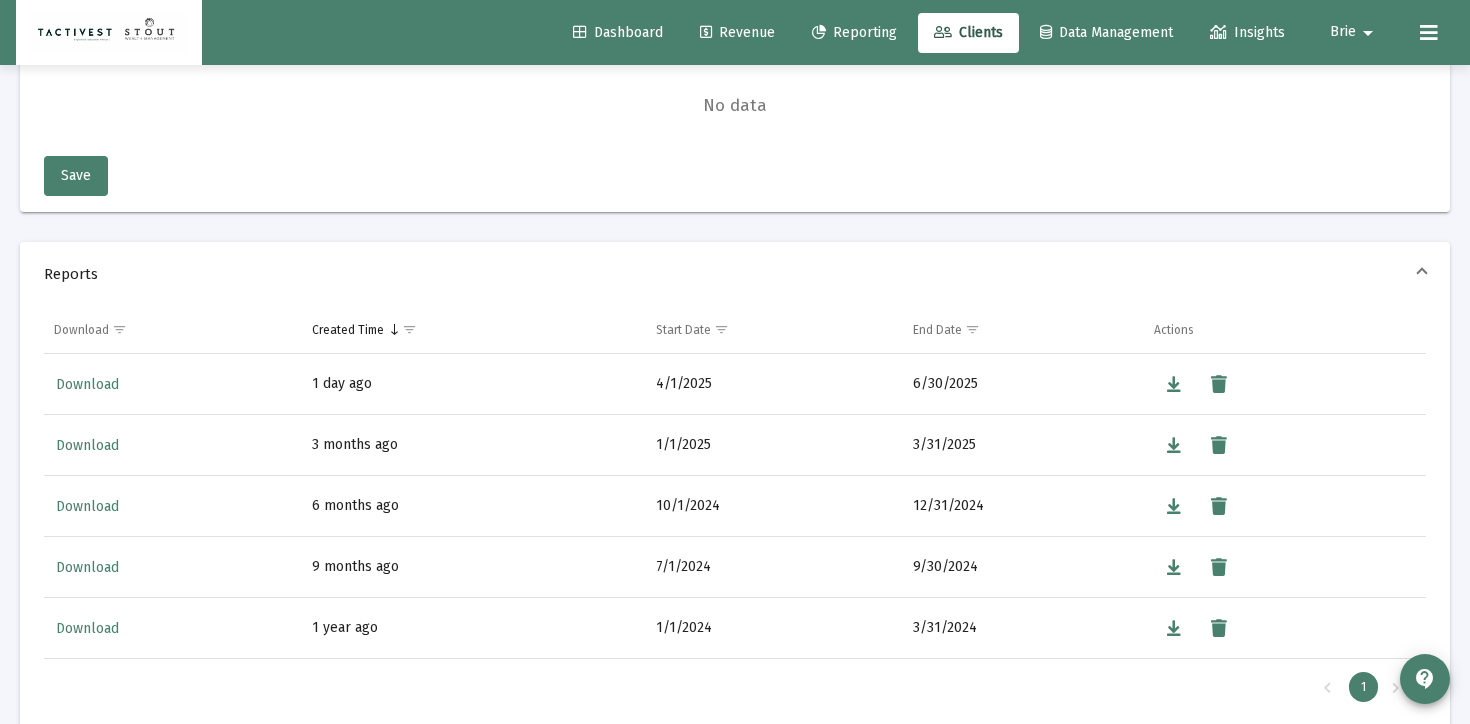 scroll, scrollTop: 1554, scrollLeft: 0, axis: vertical 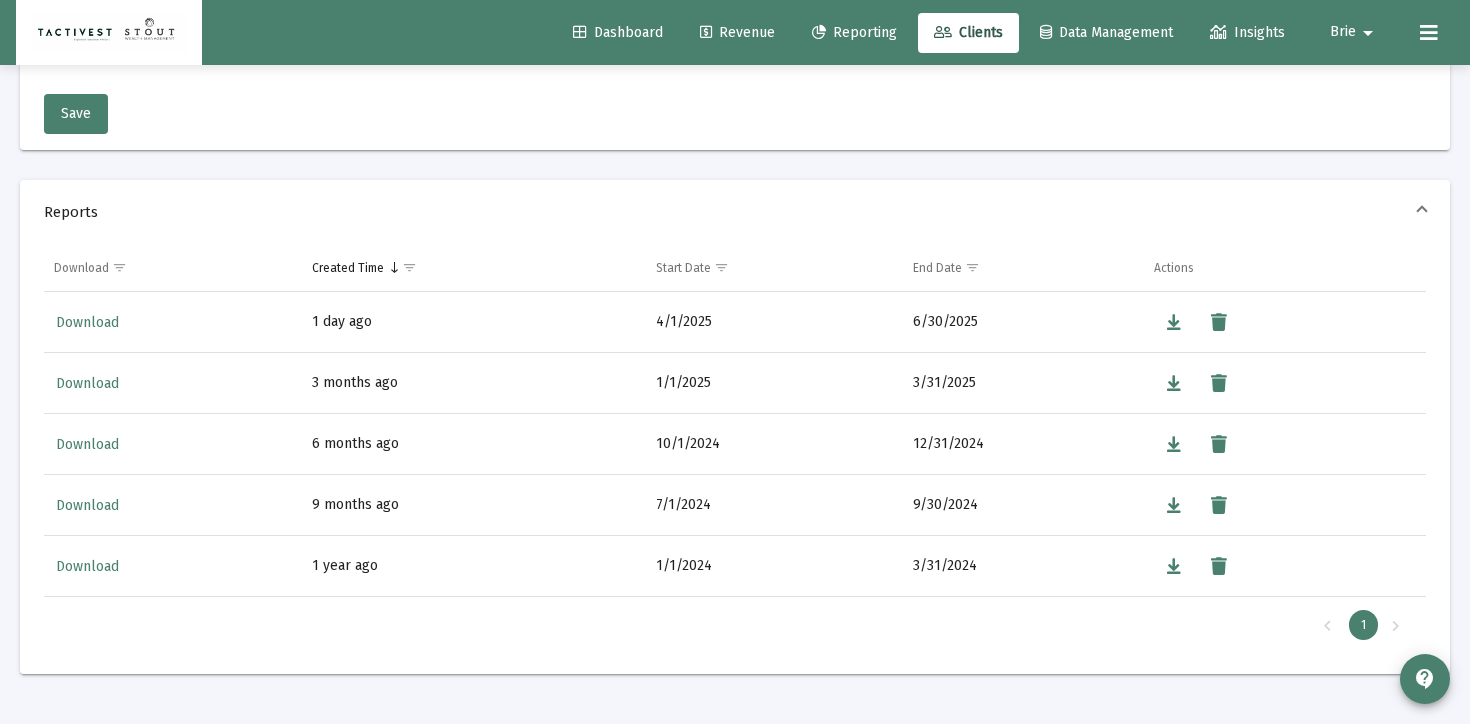 click on "Download" at bounding box center (87, 322) 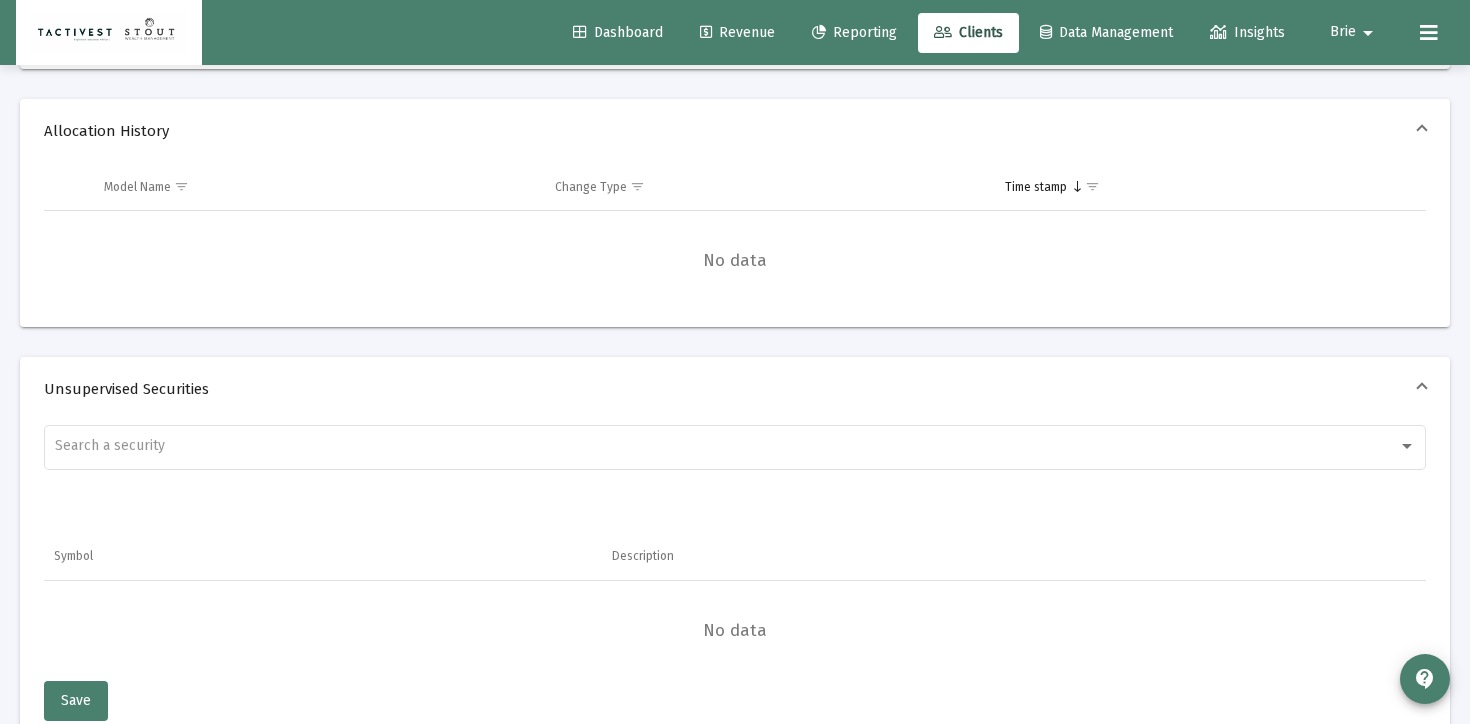 scroll, scrollTop: 2020, scrollLeft: 0, axis: vertical 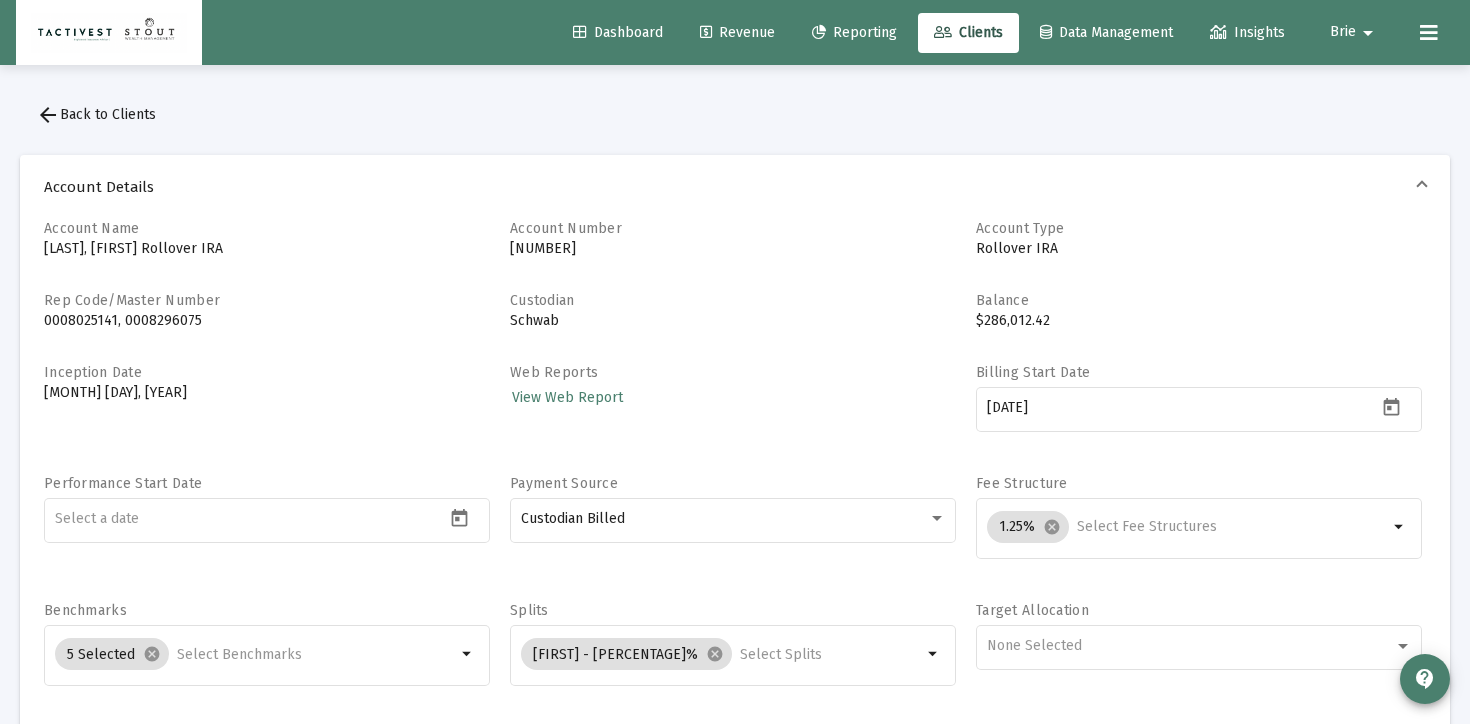click on "Revenue" at bounding box center (737, 32) 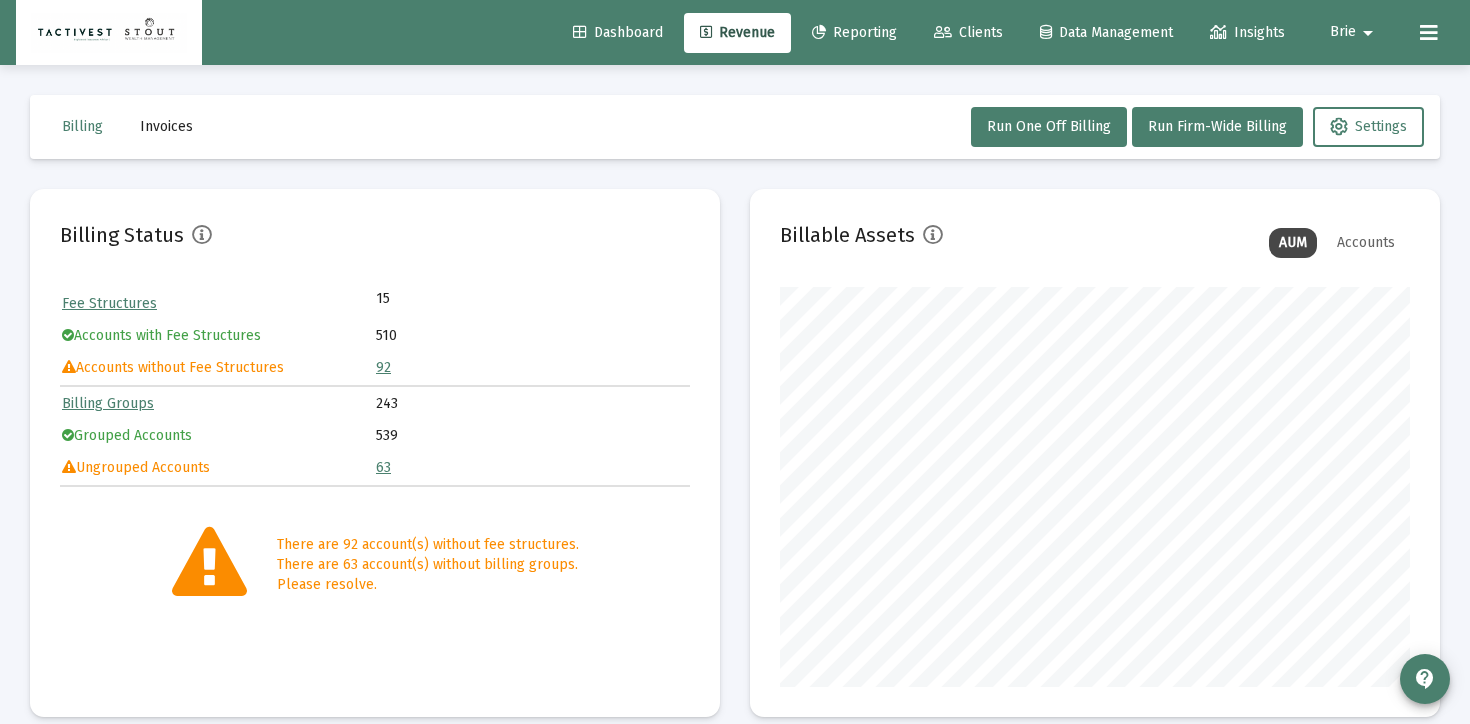 scroll, scrollTop: 999600, scrollLeft: 999370, axis: both 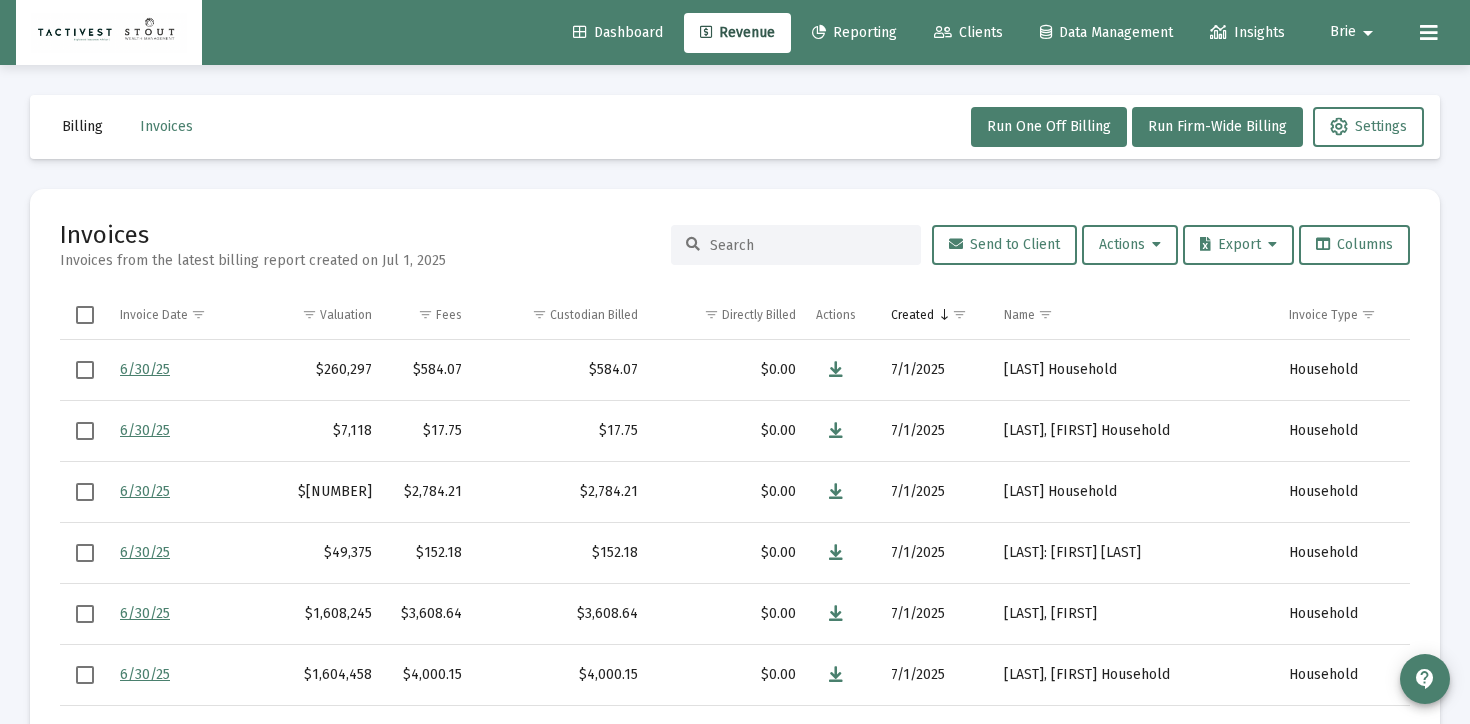 click at bounding box center [796, 245] 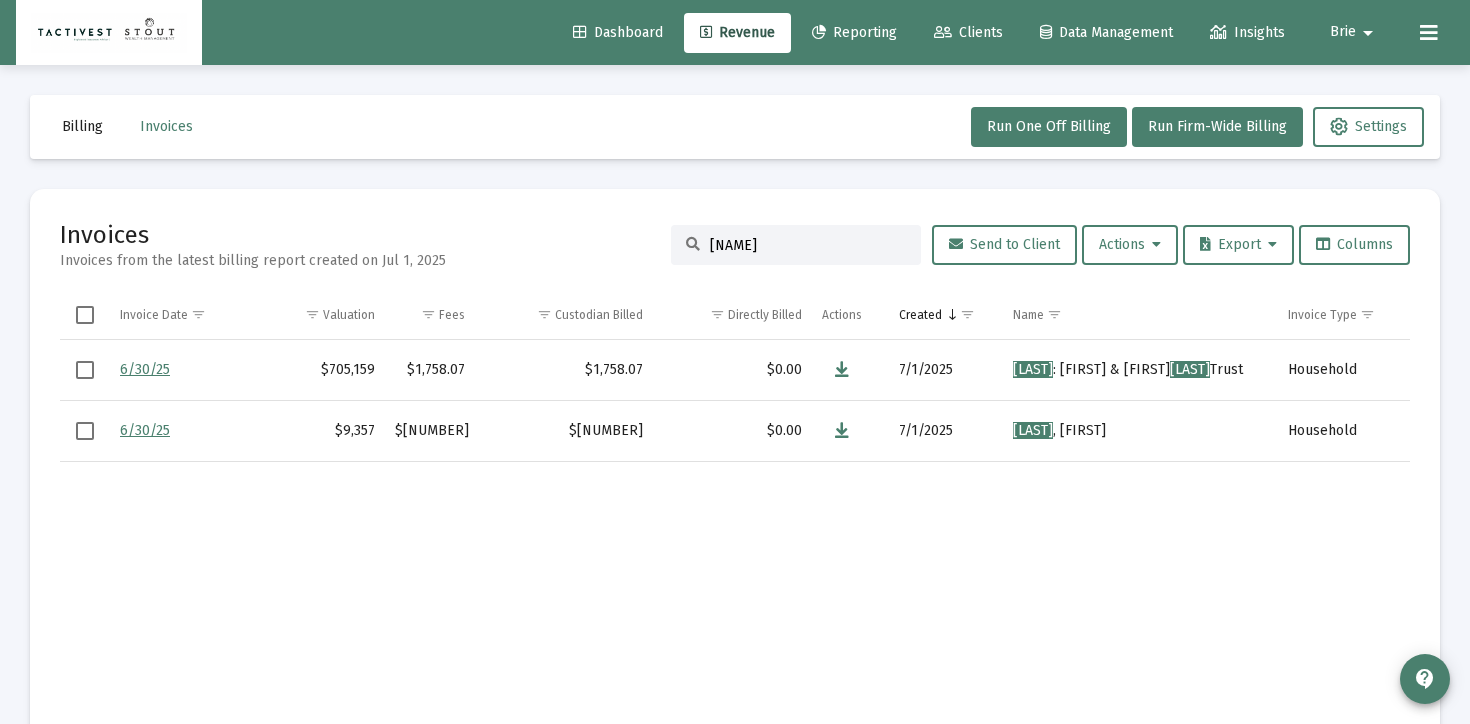 click on "[NAME]" at bounding box center (808, 245) 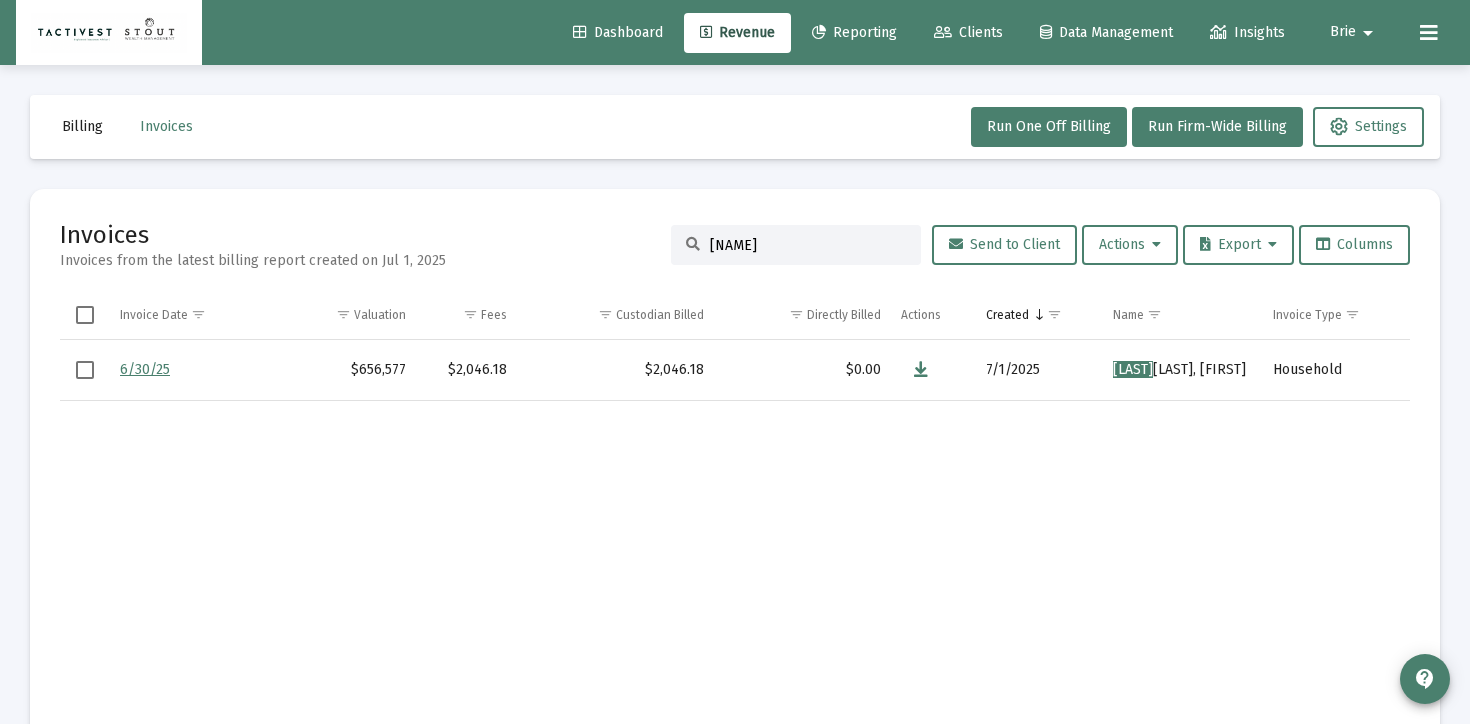 type on "[NAME]" 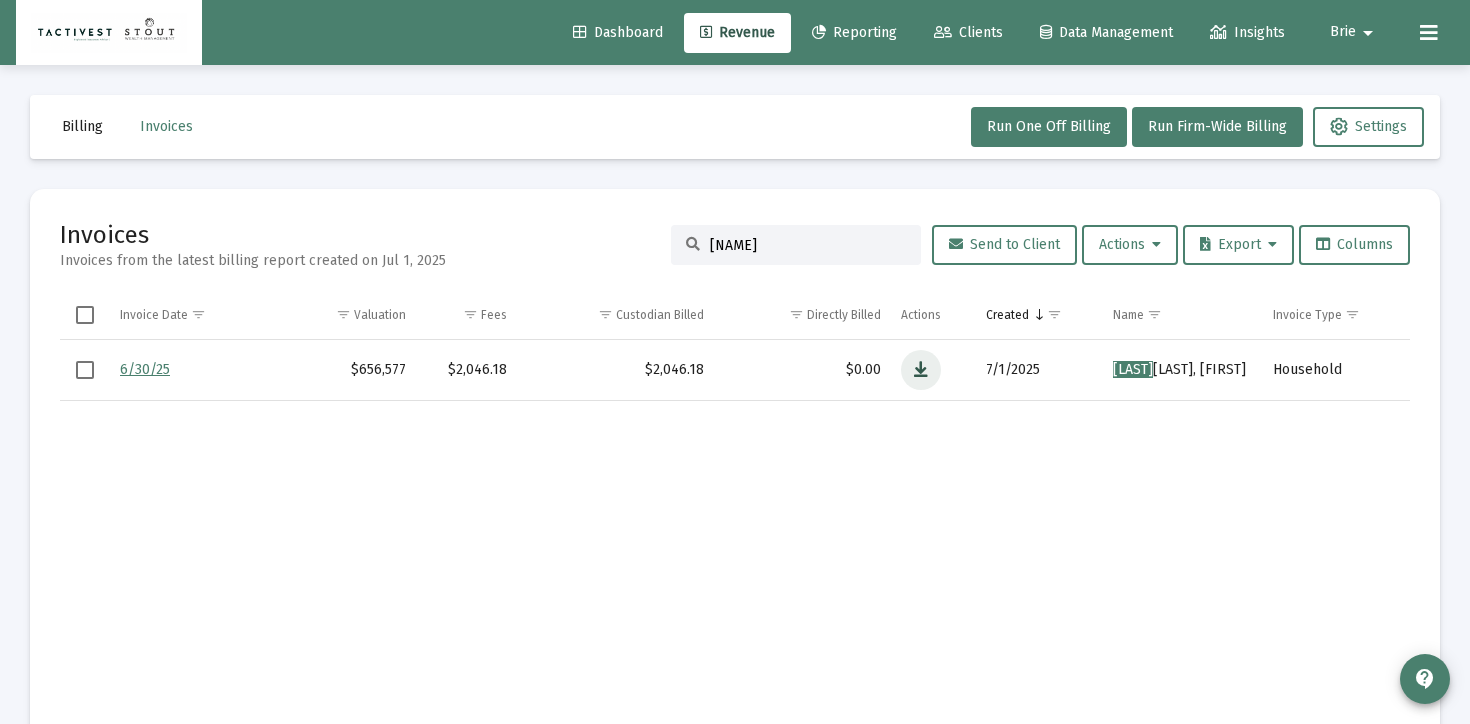 click at bounding box center [921, 370] 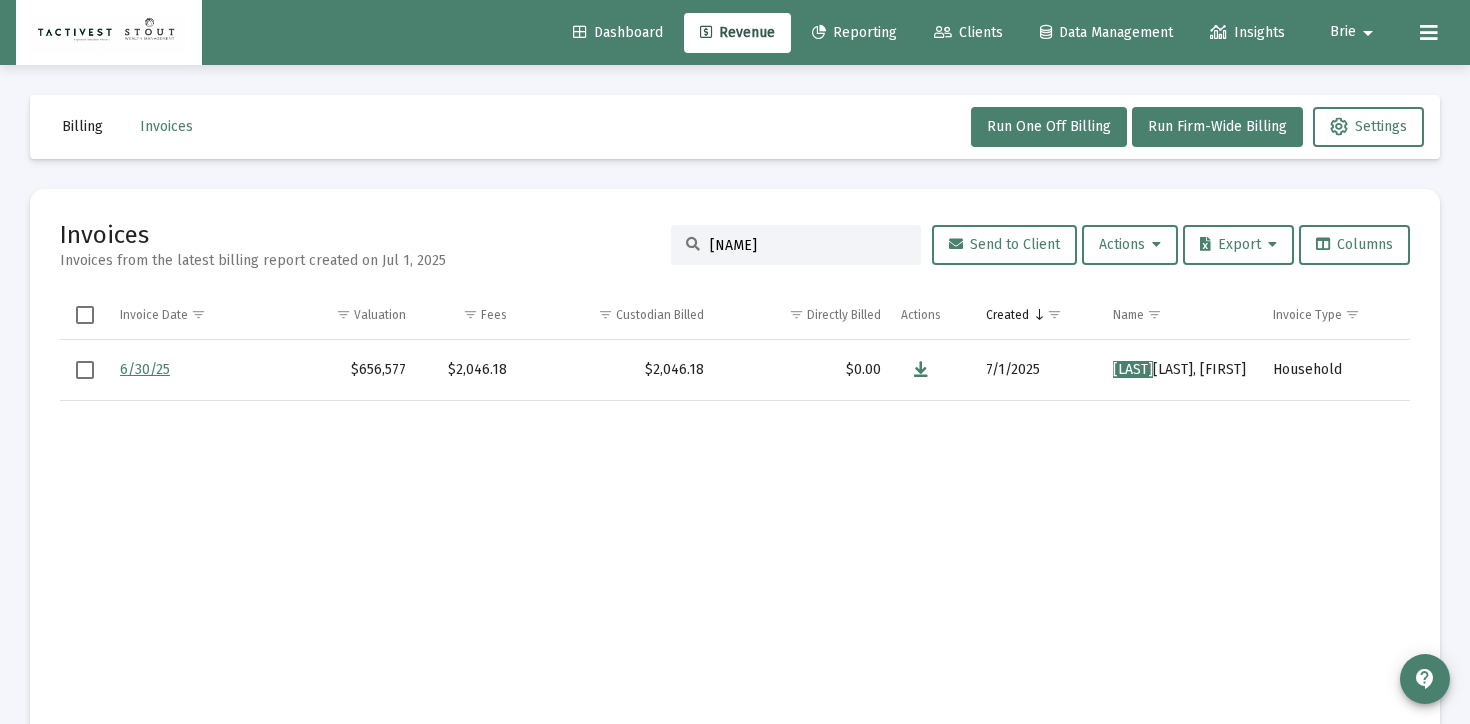 click on "[NAME]" at bounding box center [808, 245] 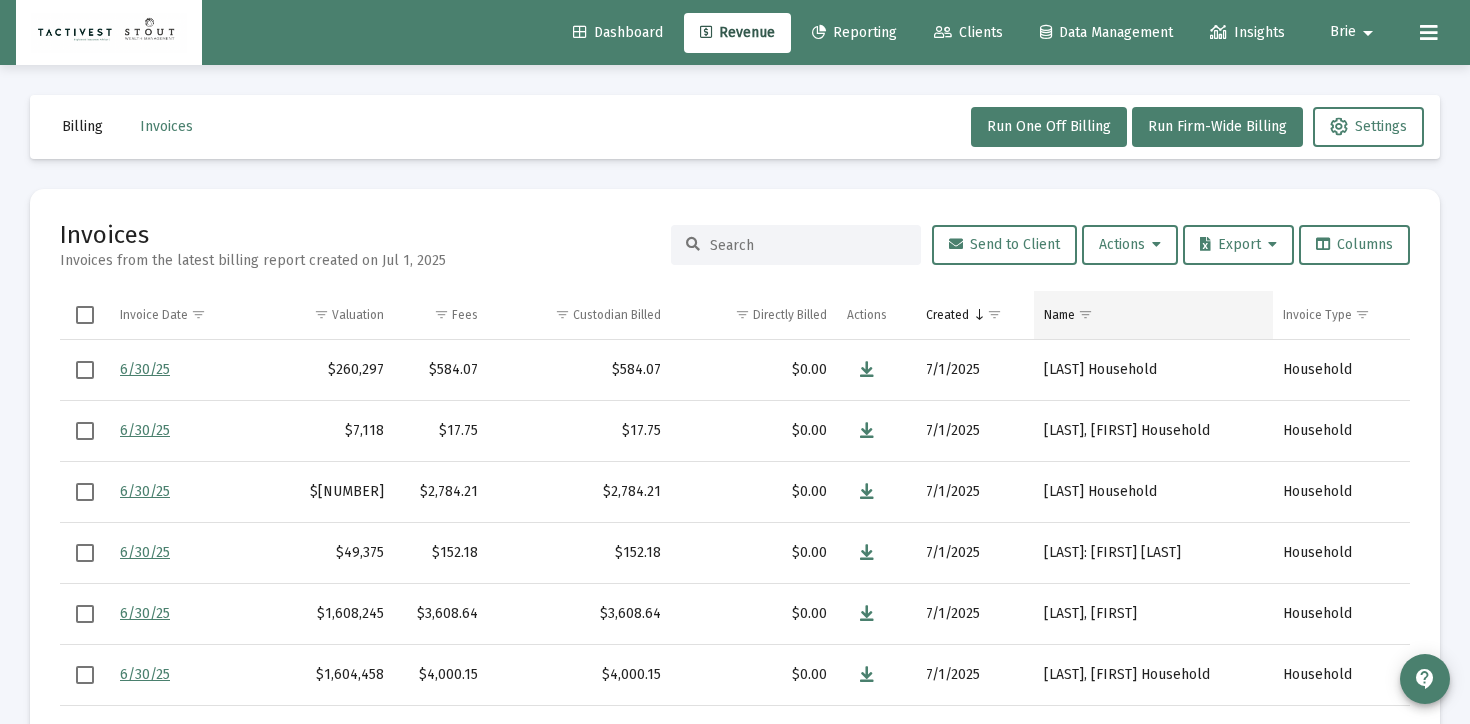click on "Name" at bounding box center [1059, 315] 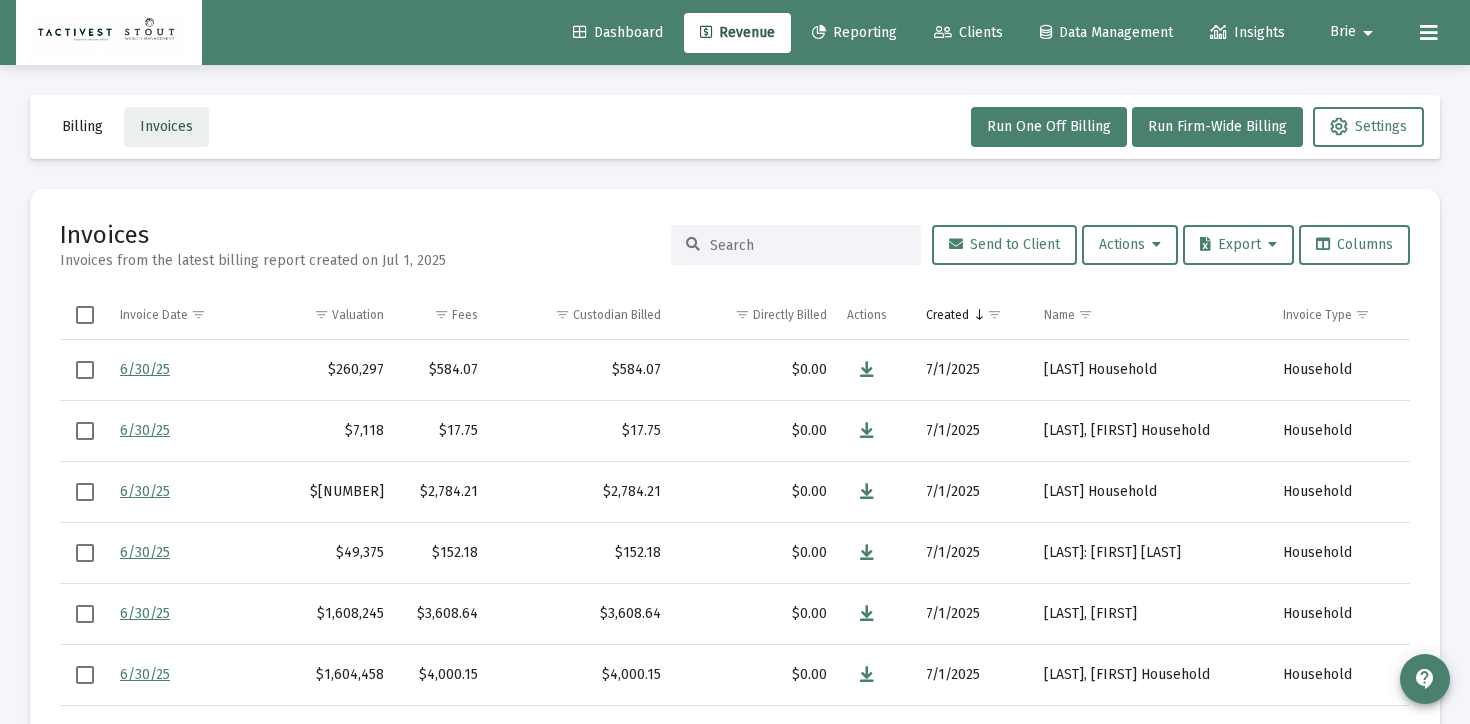 click on "Invoices" at bounding box center [166, 126] 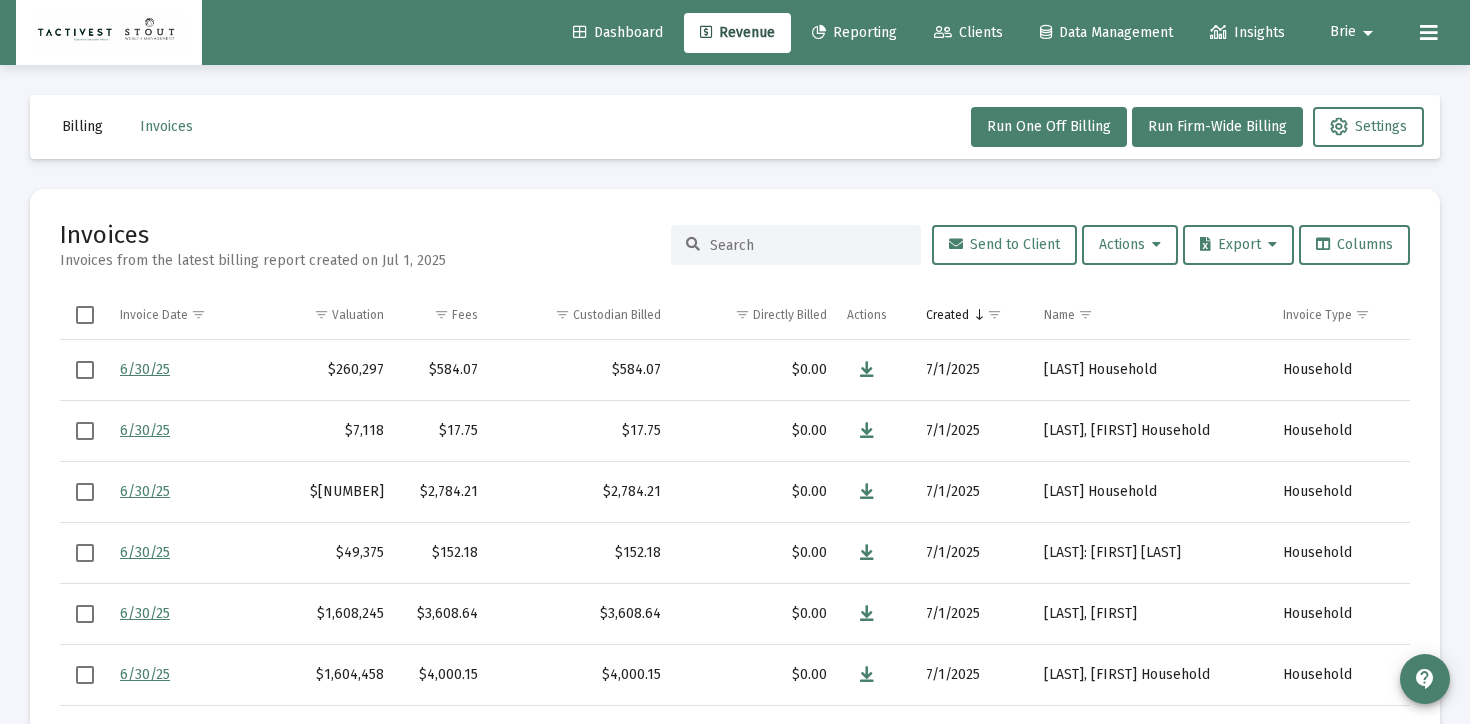 click at bounding box center (808, 245) 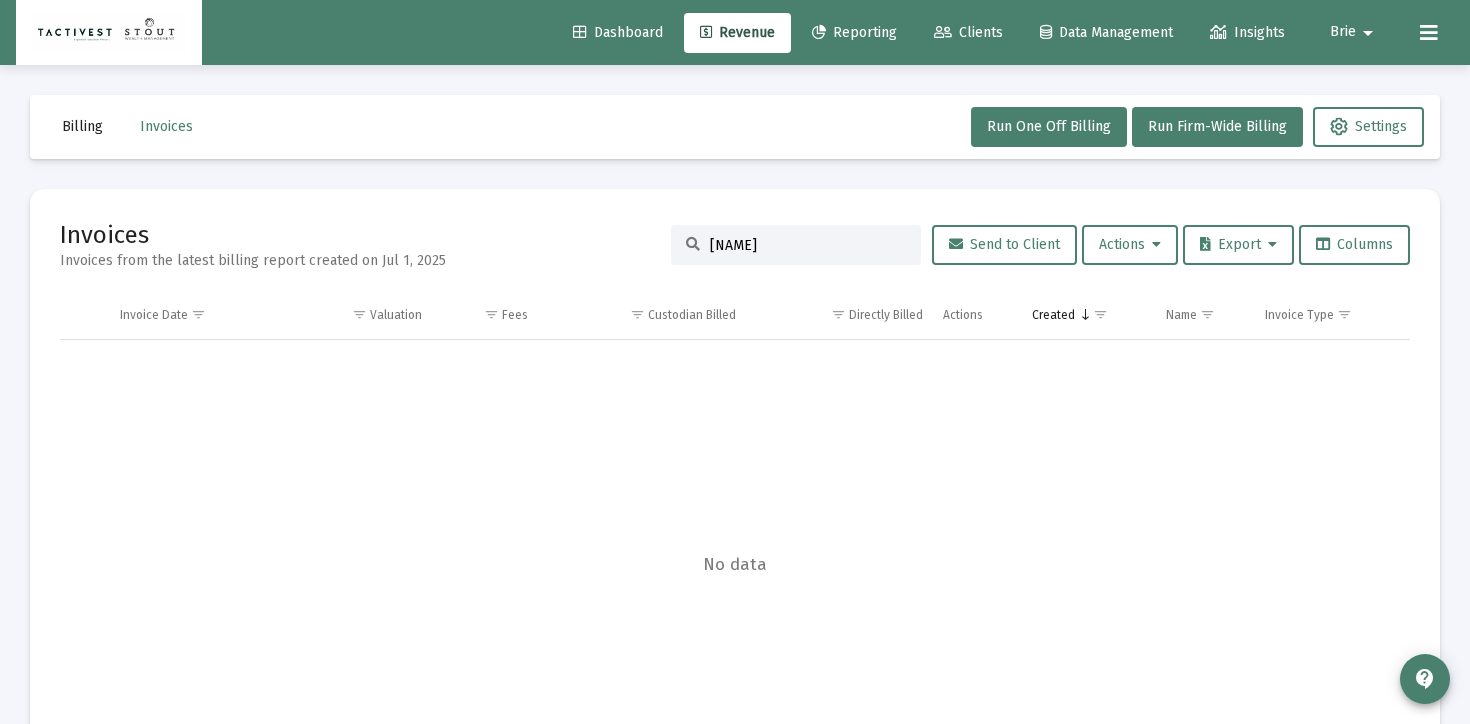 type on "[NAME]" 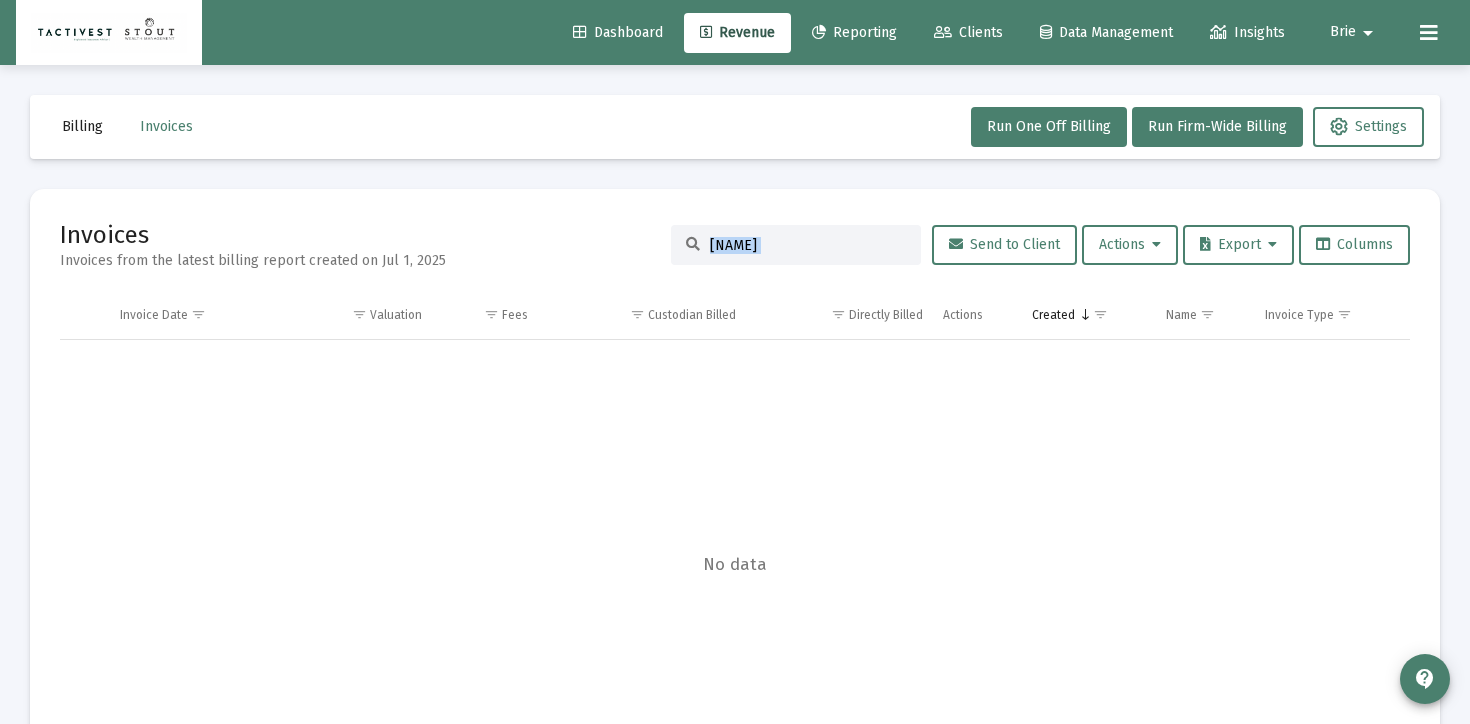 click on "[NAME]" at bounding box center [796, 245] 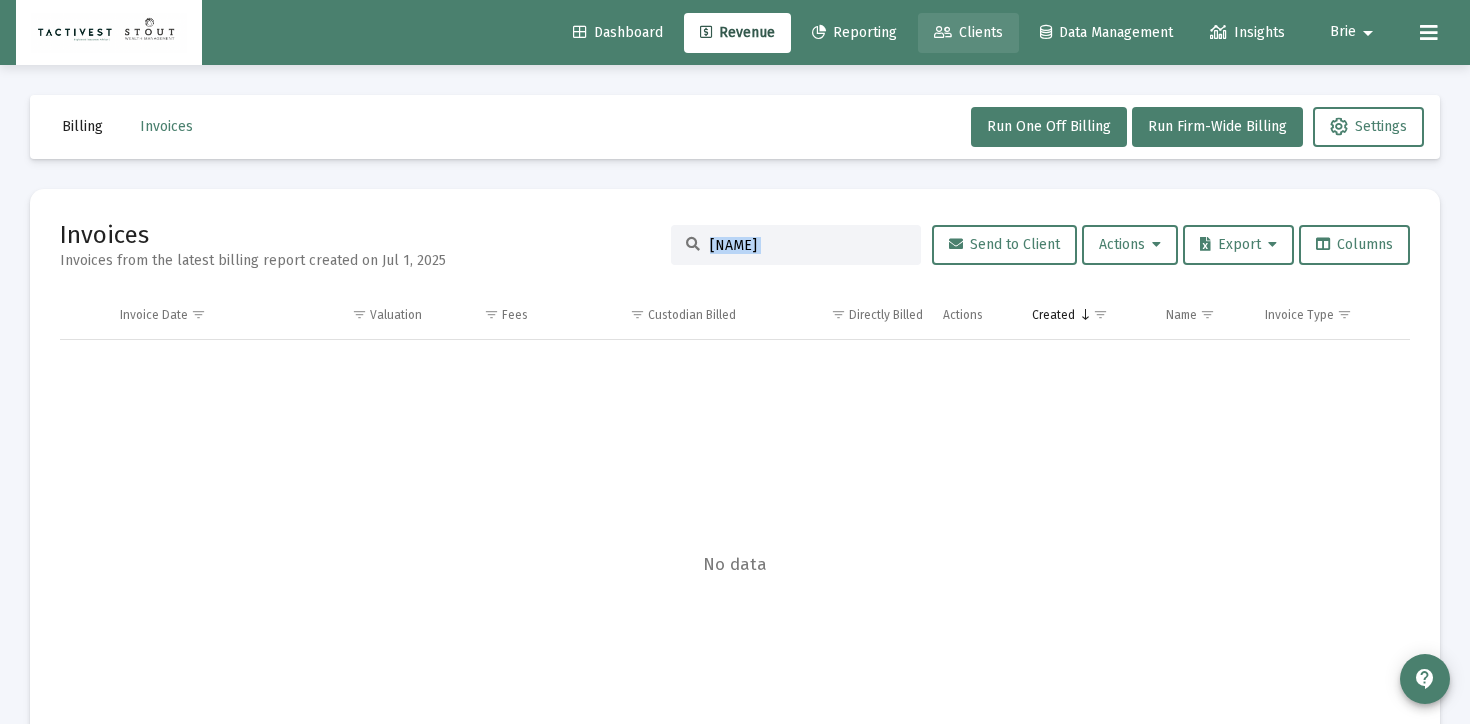 click on "Clients" at bounding box center (968, 33) 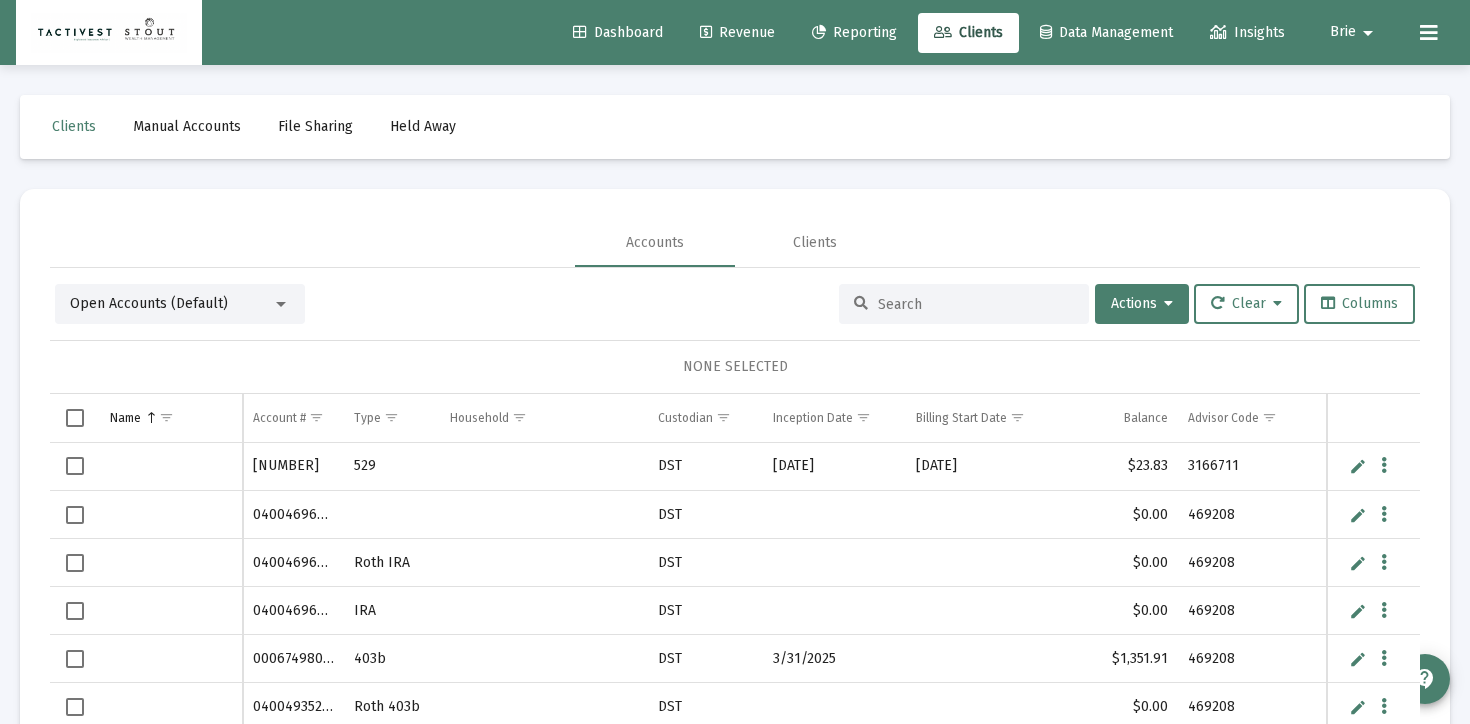 click at bounding box center [976, 304] 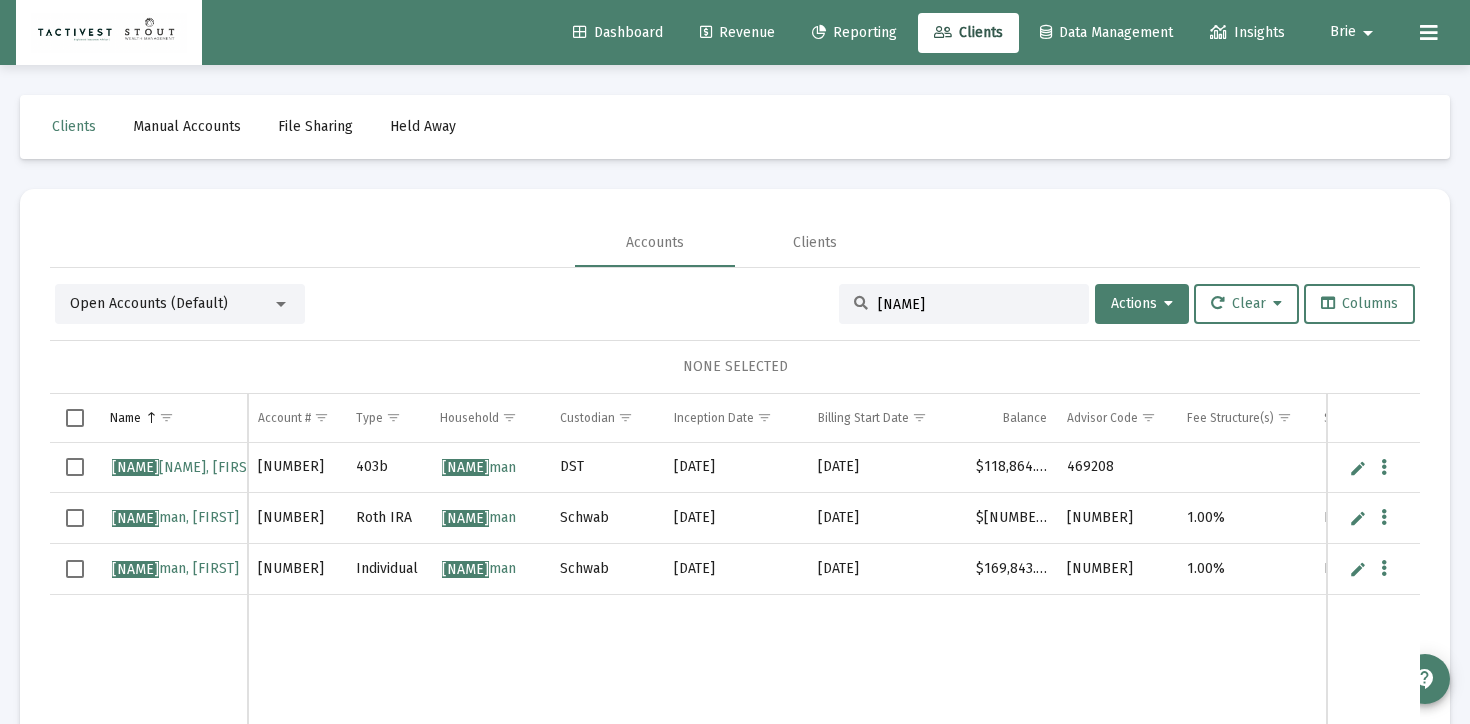 scroll, scrollTop: 0, scrollLeft: 47, axis: horizontal 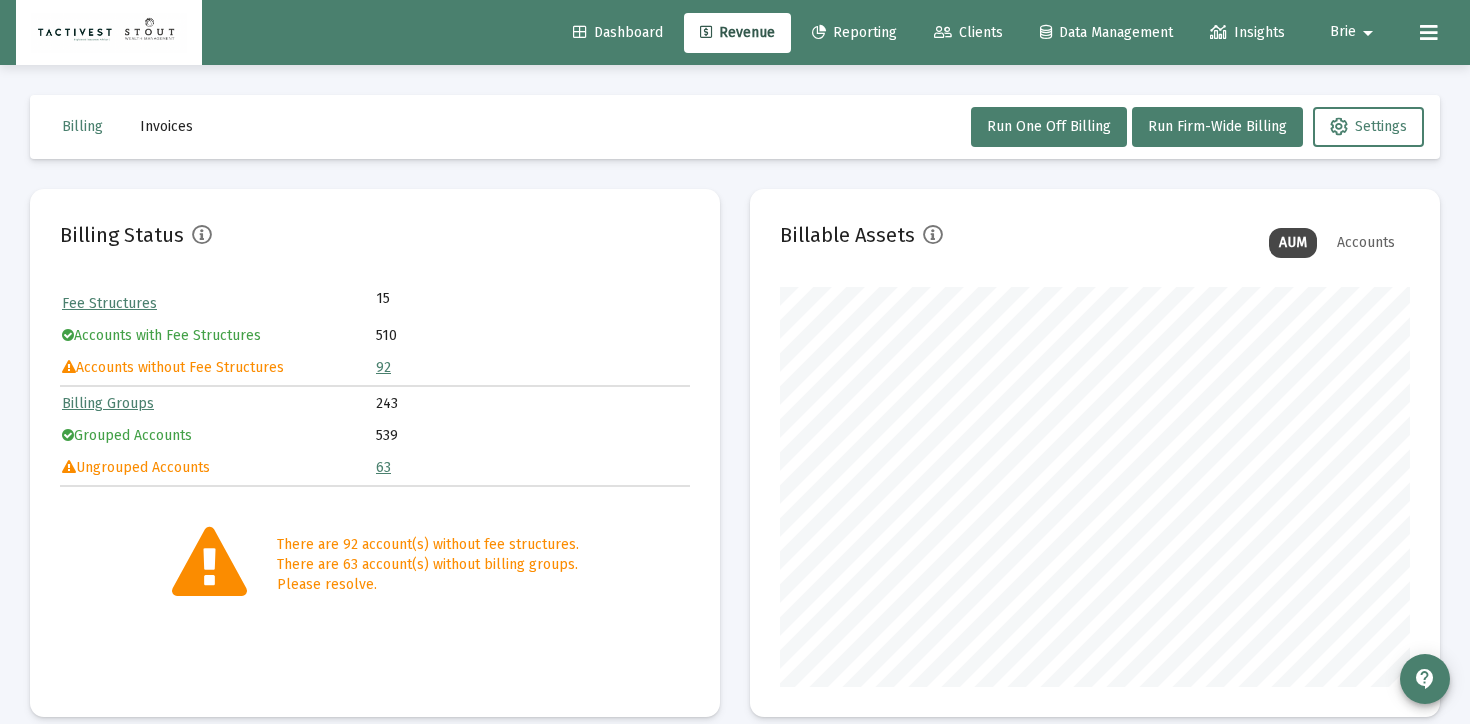 click on "Billing Invoices  Run One Off Billing   Run Firm-Wide Billing   Settings" at bounding box center [735, 127] 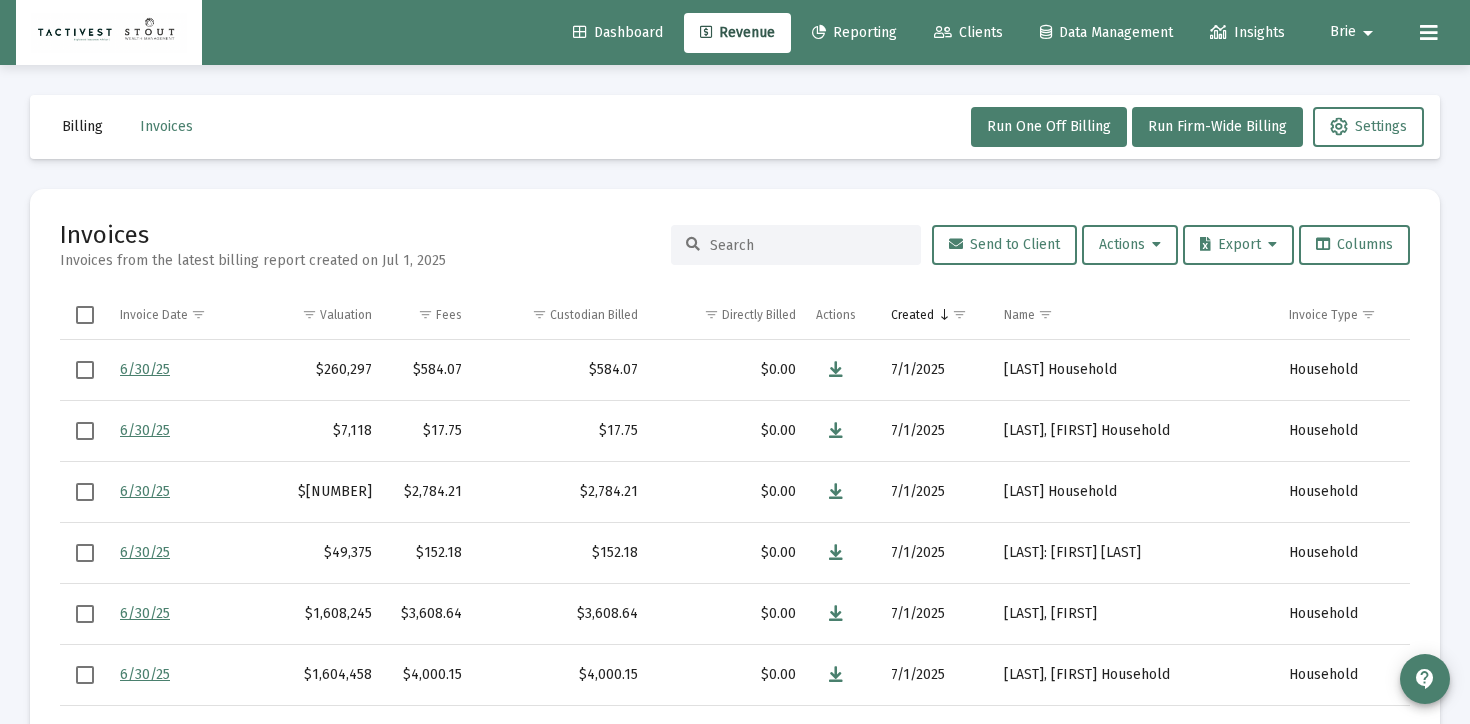 click at bounding box center [808, 245] 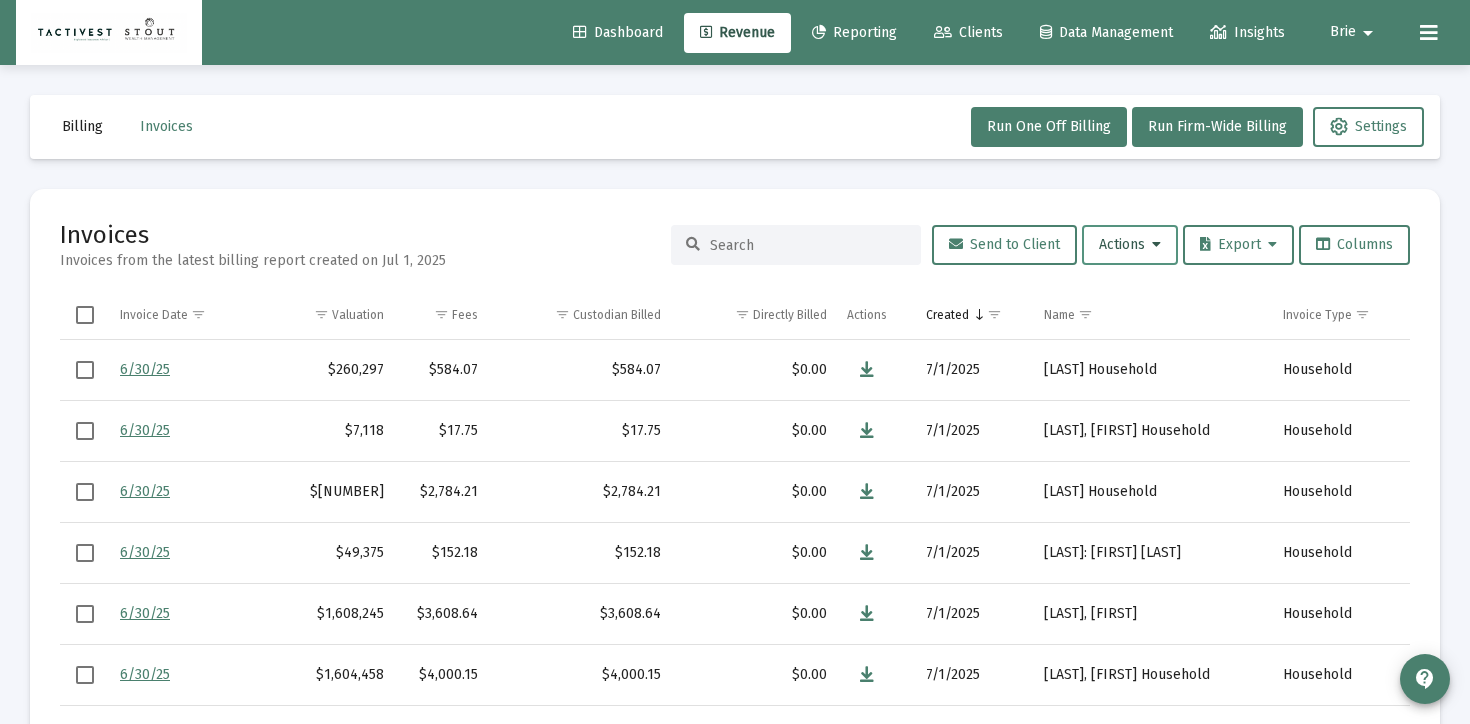 click on "Actions" at bounding box center (1130, 244) 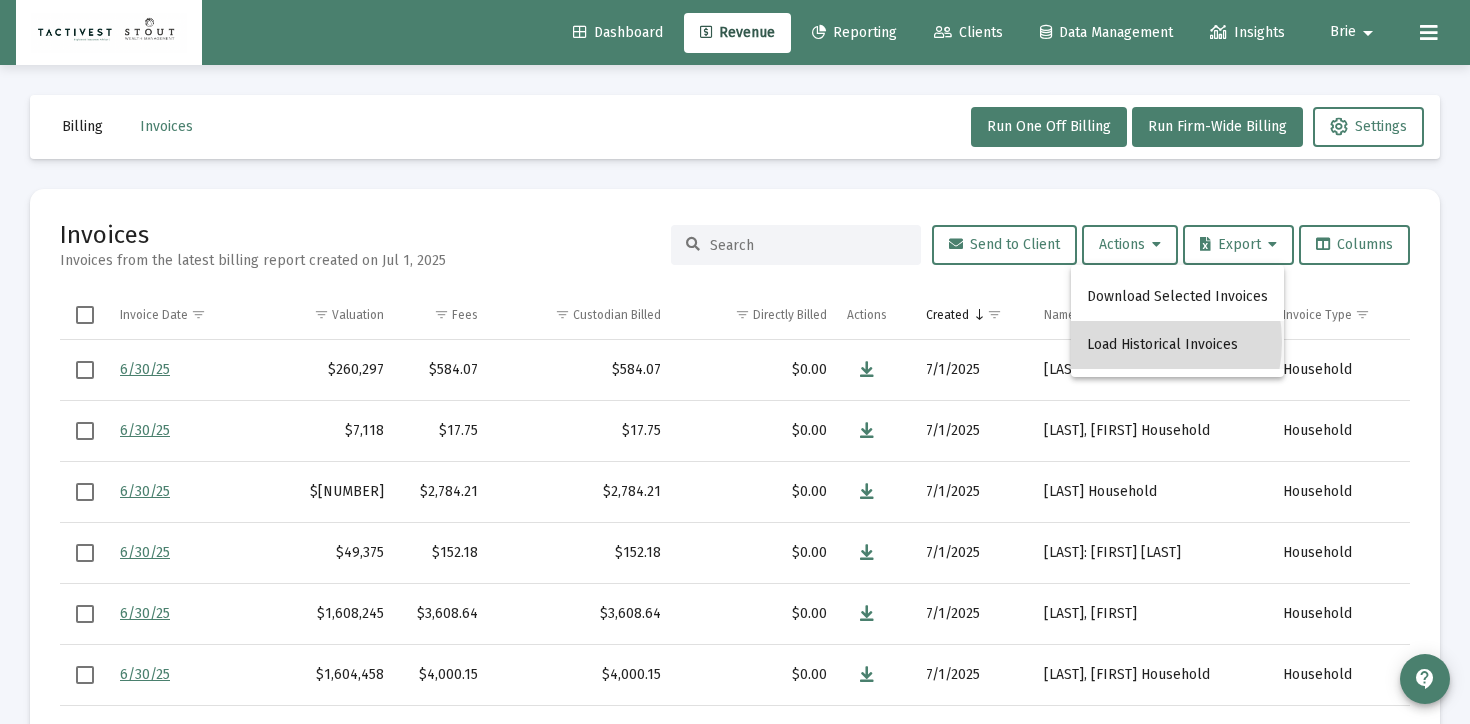 click on "Load Historical Invoices" at bounding box center [1177, 345] 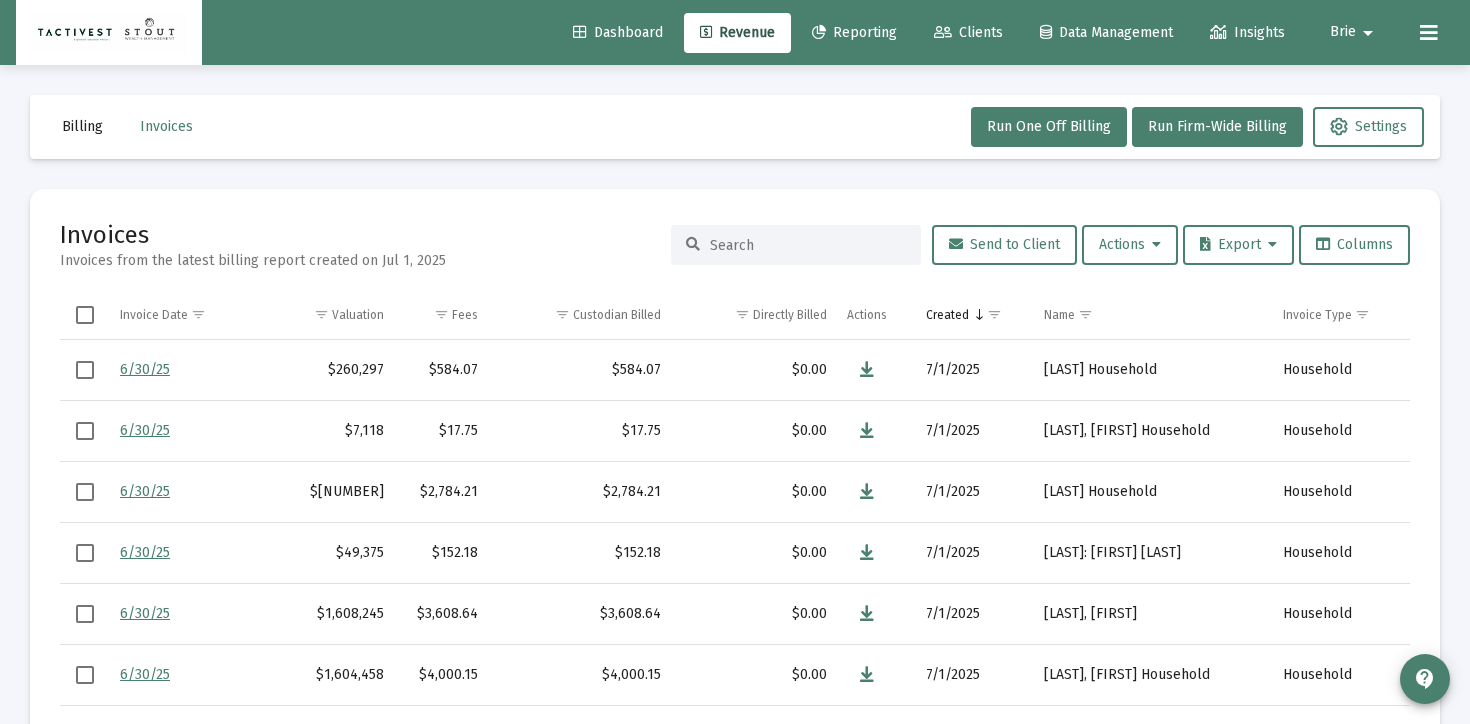 click at bounding box center (808, 245) 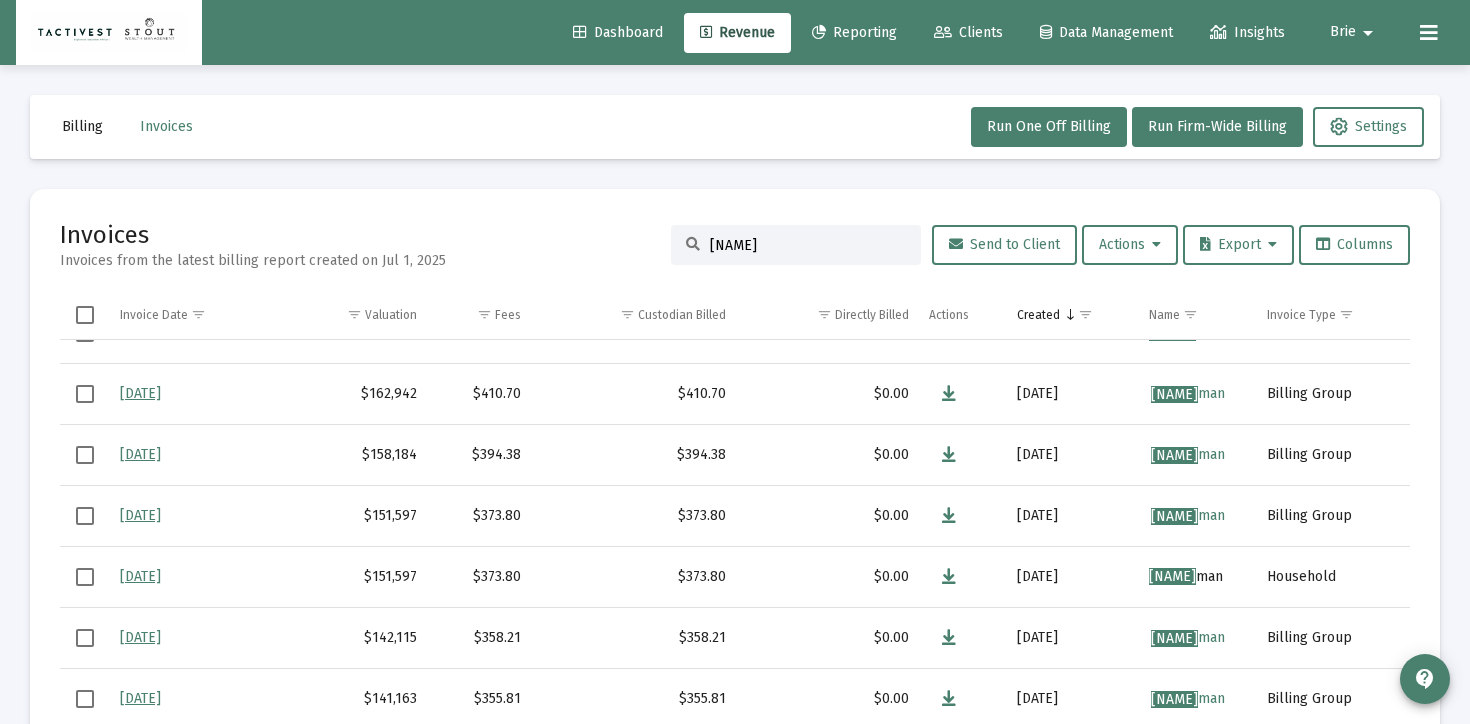 scroll, scrollTop: 0, scrollLeft: 0, axis: both 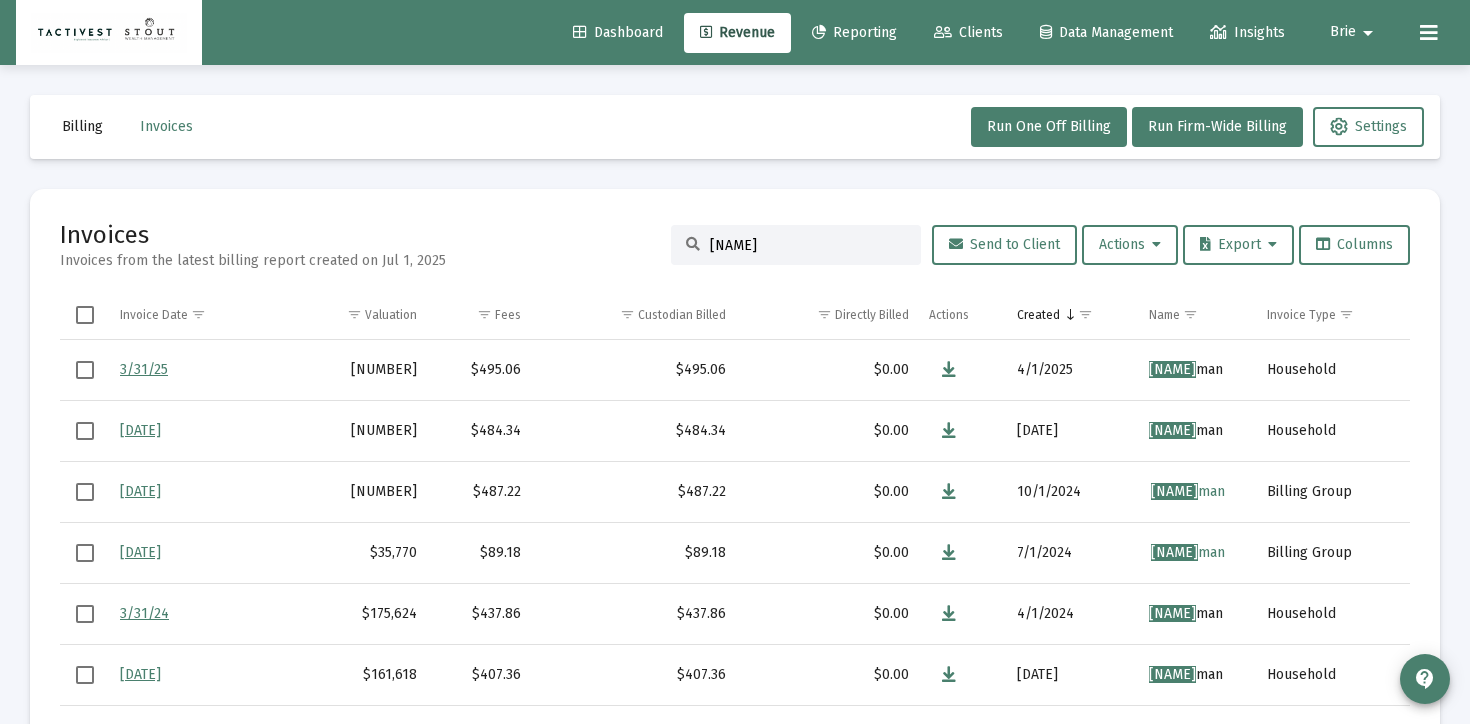 click on "[NAME]" at bounding box center (808, 245) 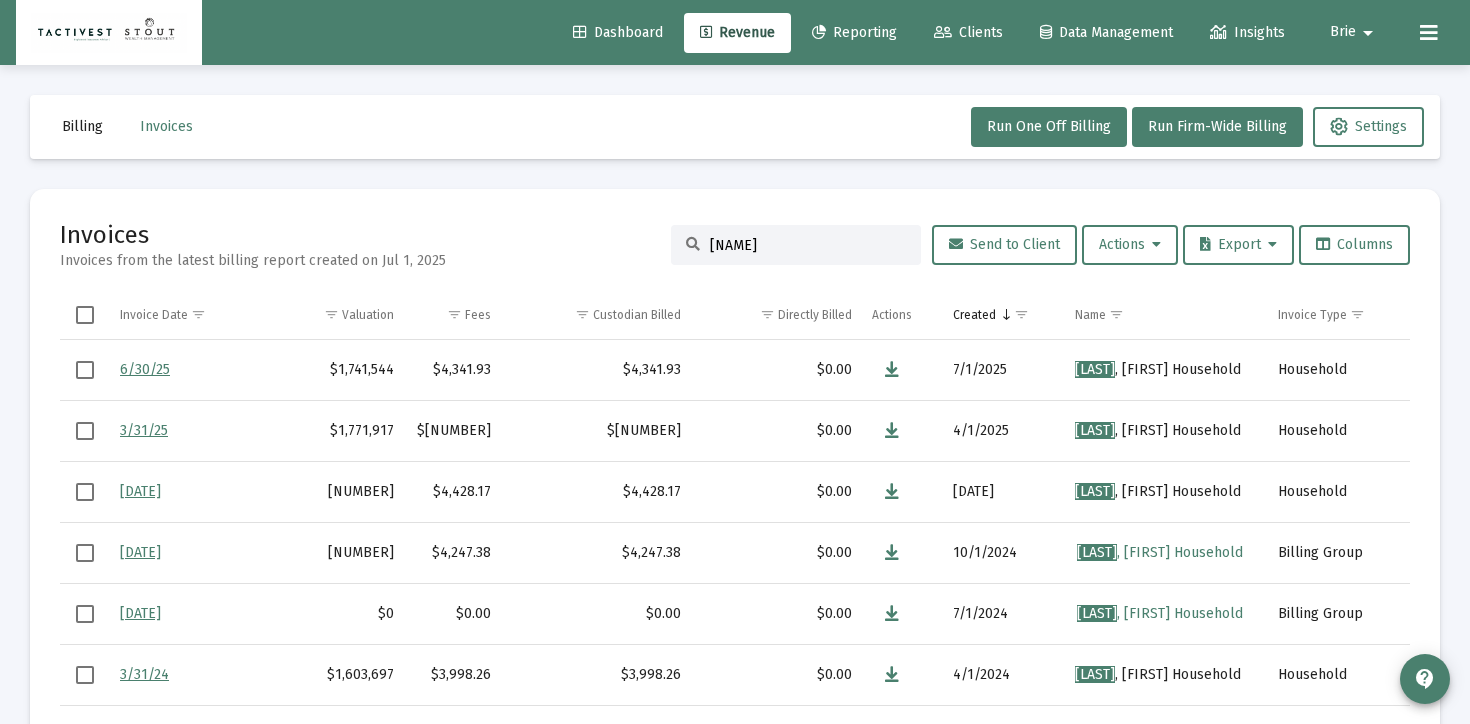 type on "[NAME]" 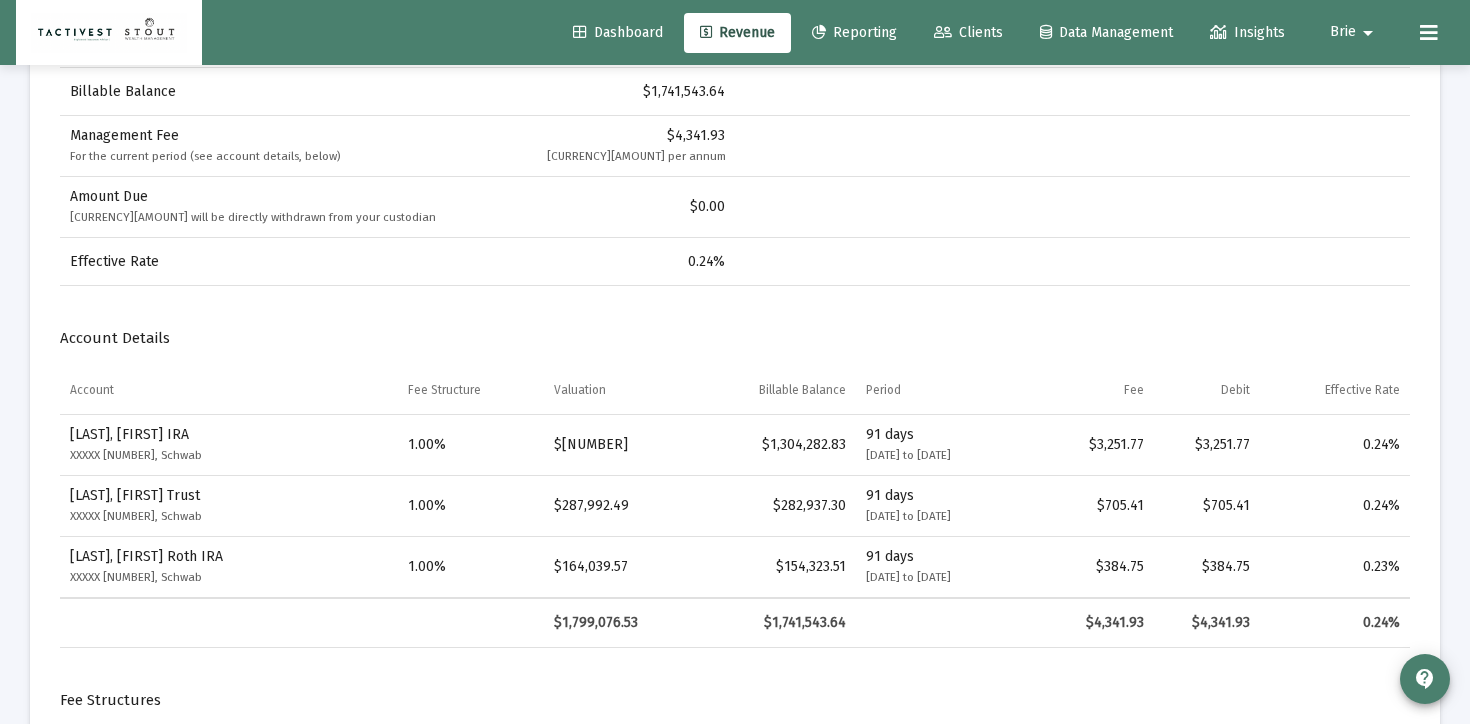 scroll, scrollTop: 779, scrollLeft: 0, axis: vertical 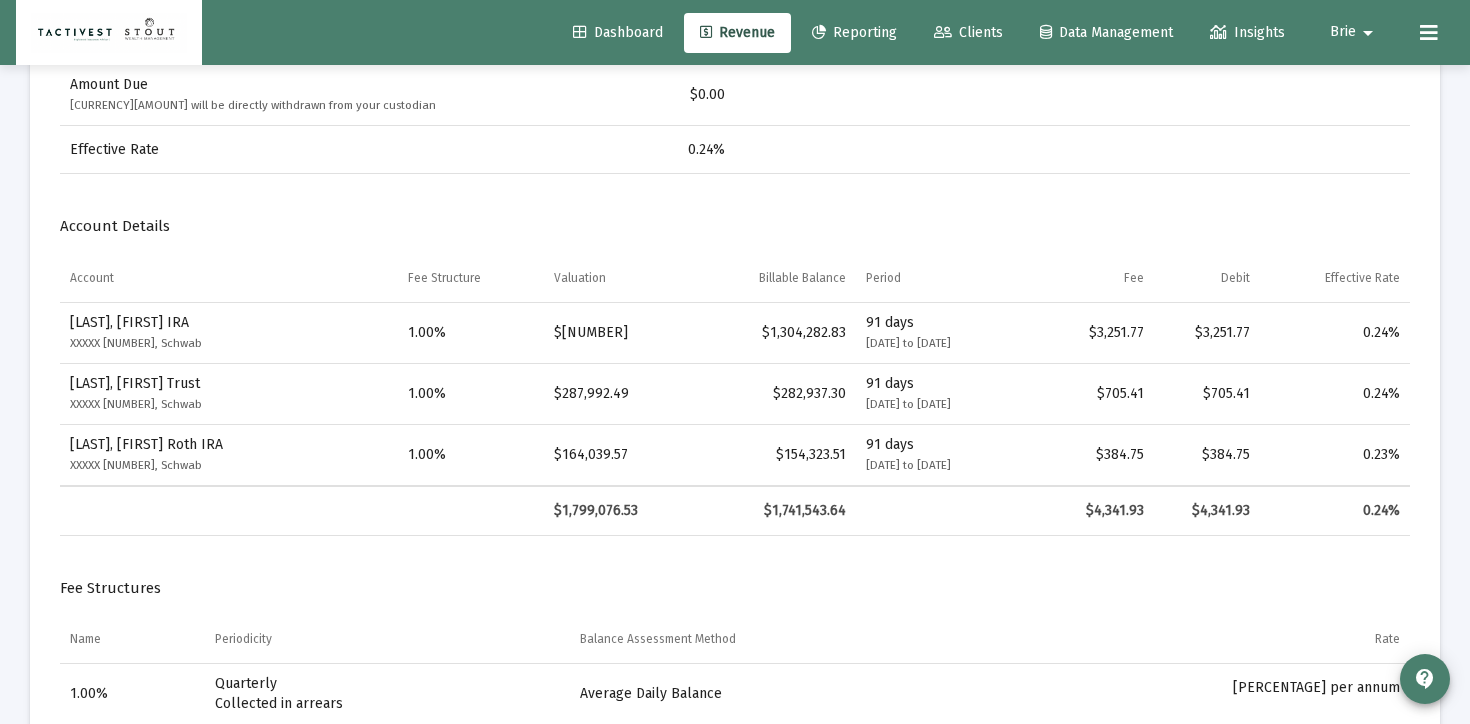 click on "$287,992.49" at bounding box center (614, 333) 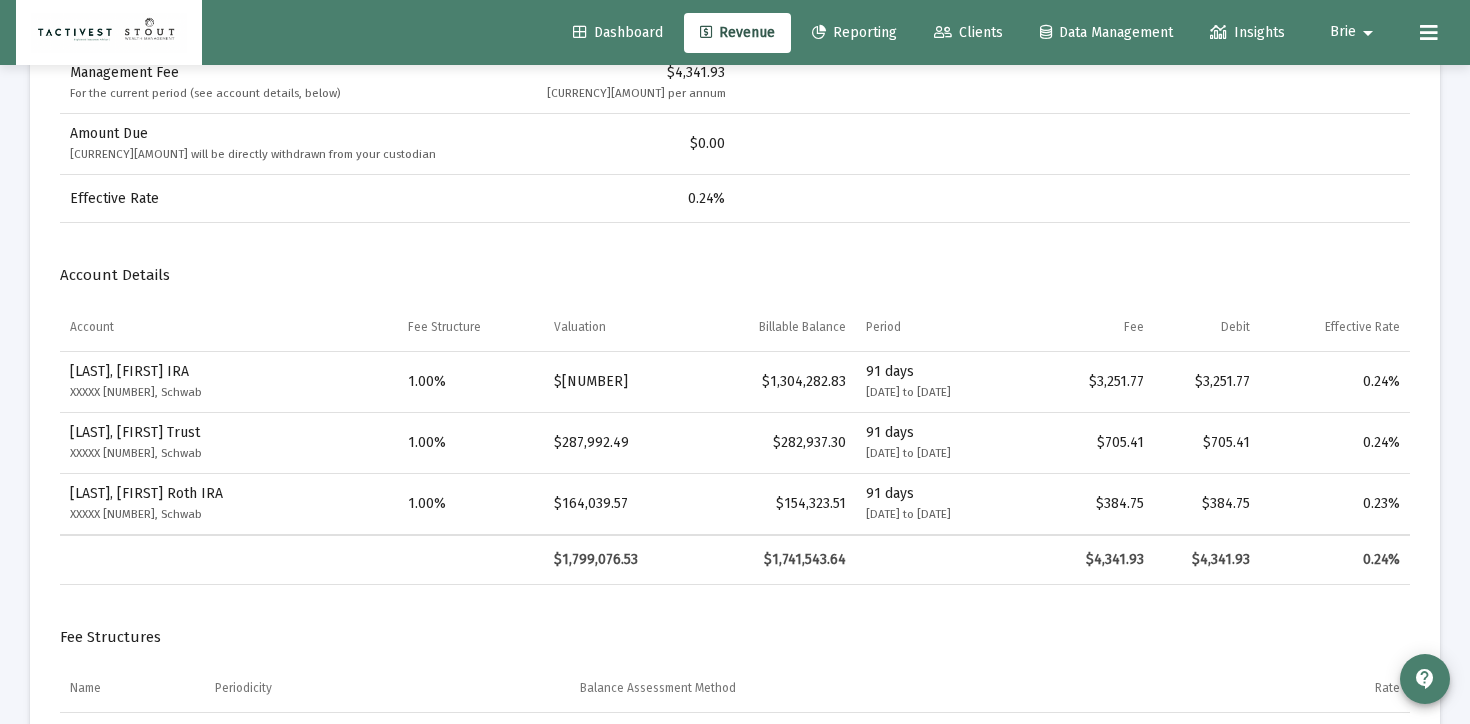 scroll, scrollTop: 725, scrollLeft: 0, axis: vertical 